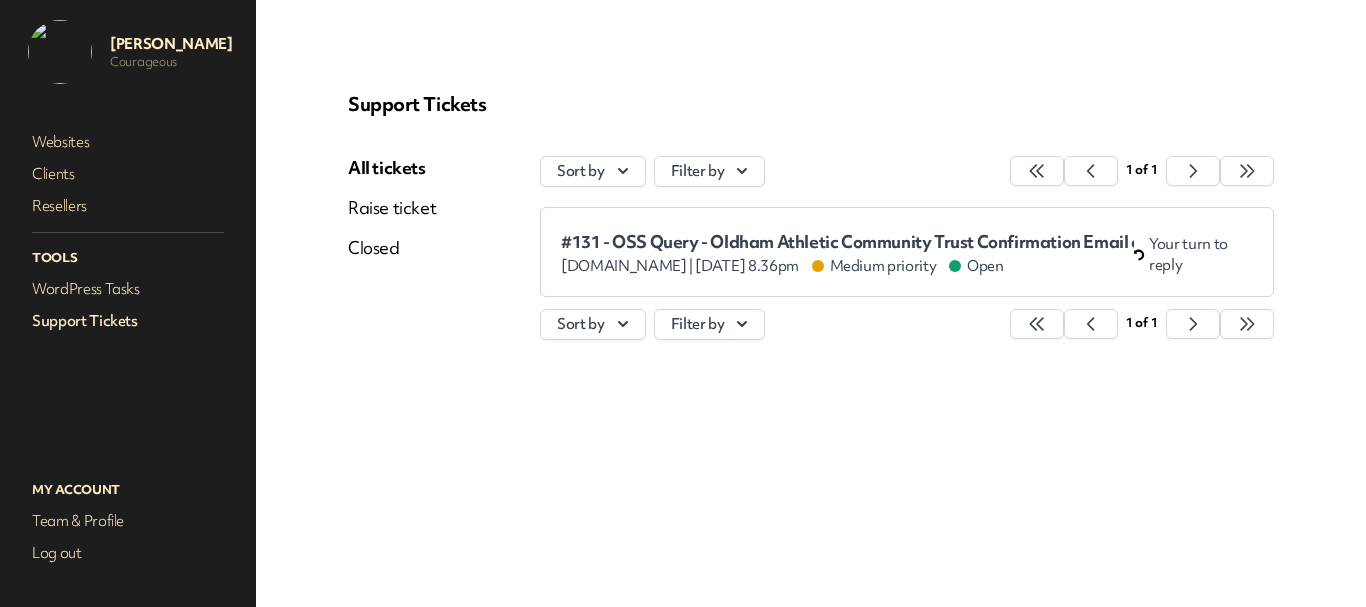 scroll, scrollTop: 0, scrollLeft: 0, axis: both 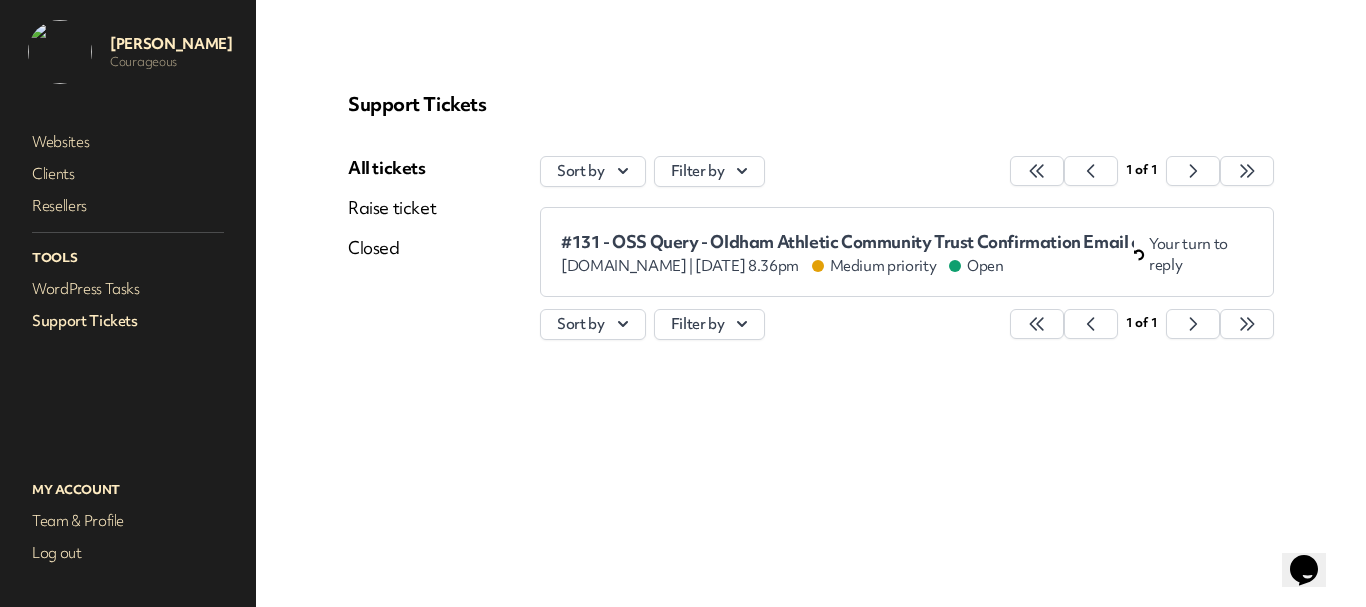 click on "Raise ticket" at bounding box center (392, 208) 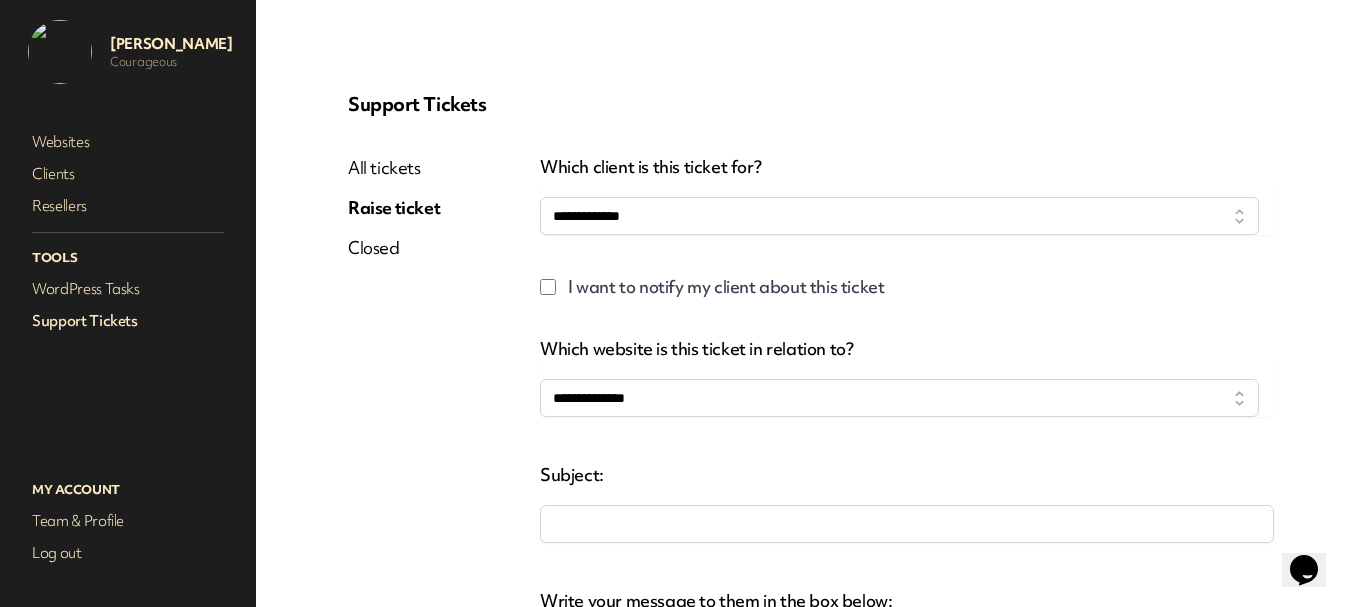 select 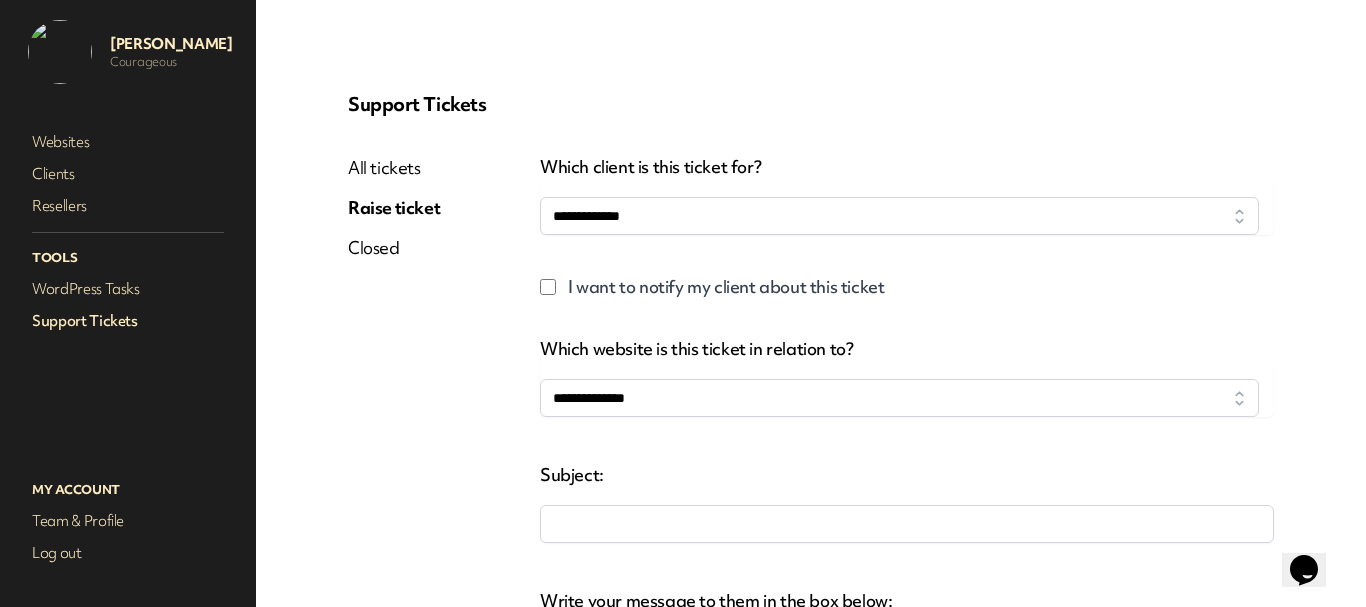 click on "All tickets" at bounding box center [394, 168] 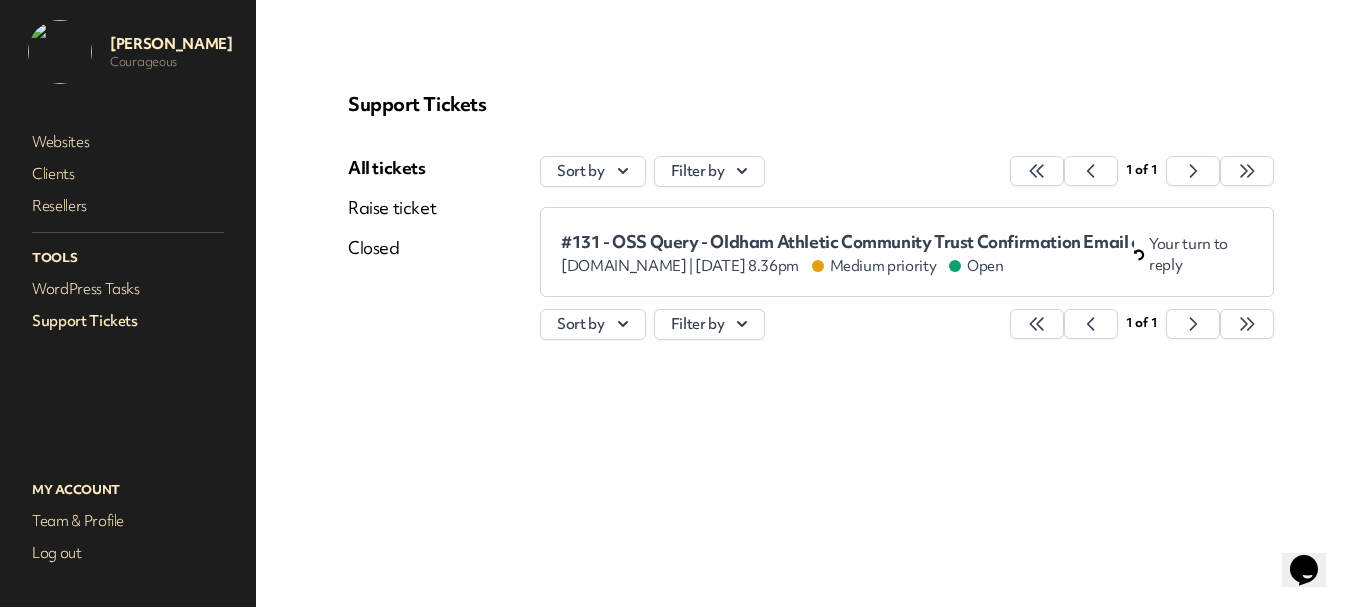 click on "All tickets" at bounding box center [392, 168] 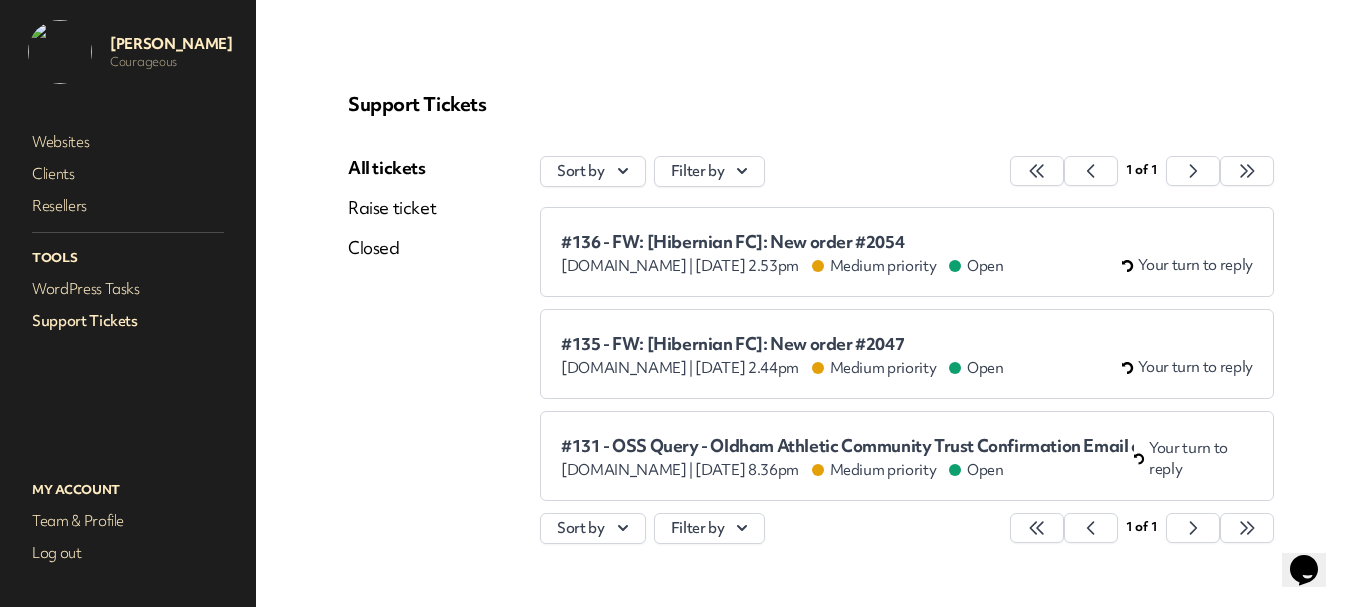 click on "#136 - FW: [Hibernian FC]: New order #2054" at bounding box center (782, 242) 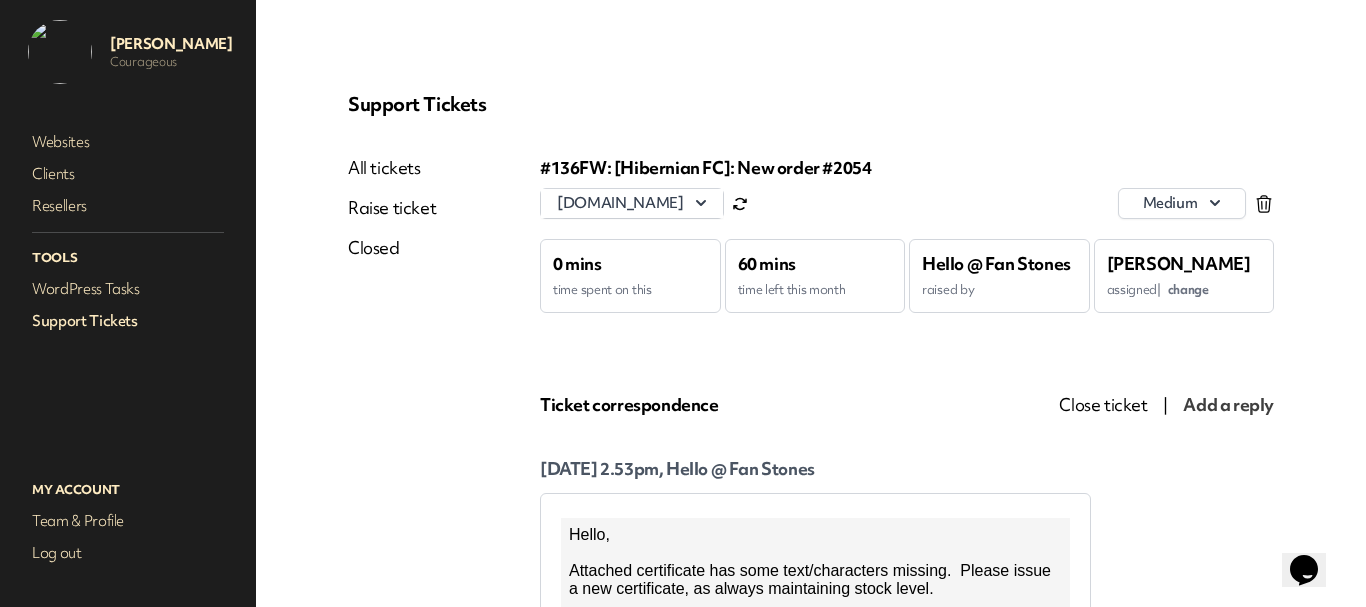 scroll, scrollTop: 0, scrollLeft: 0, axis: both 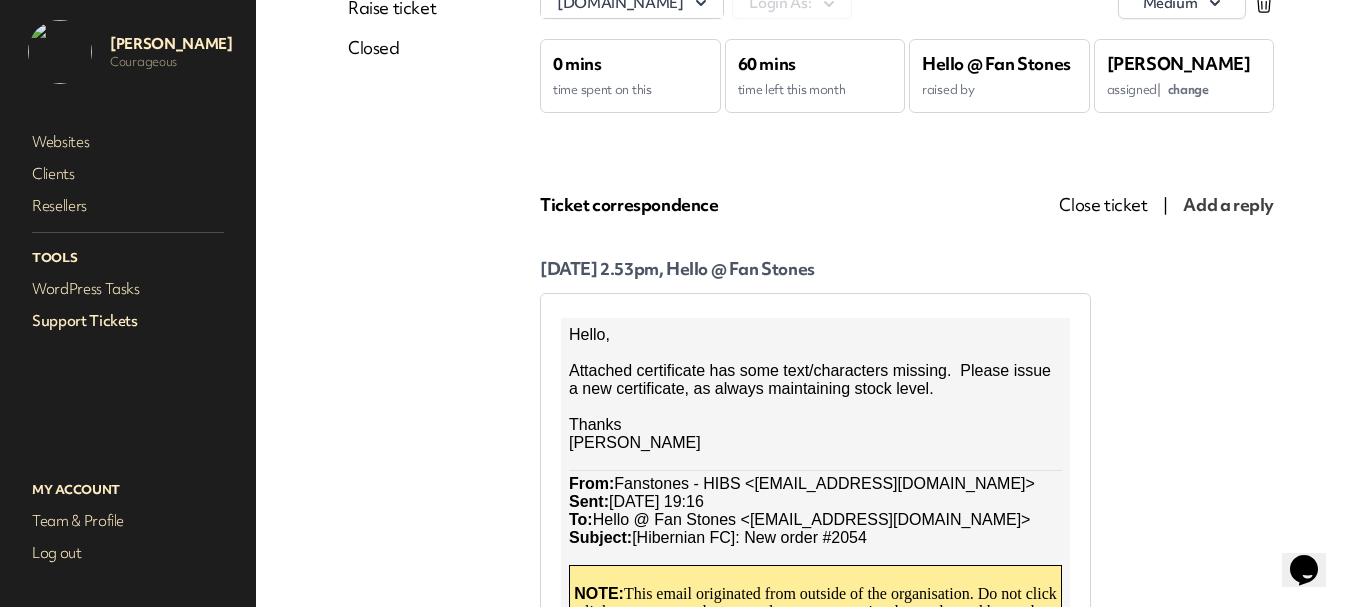 click on "change" at bounding box center (1188, 89) 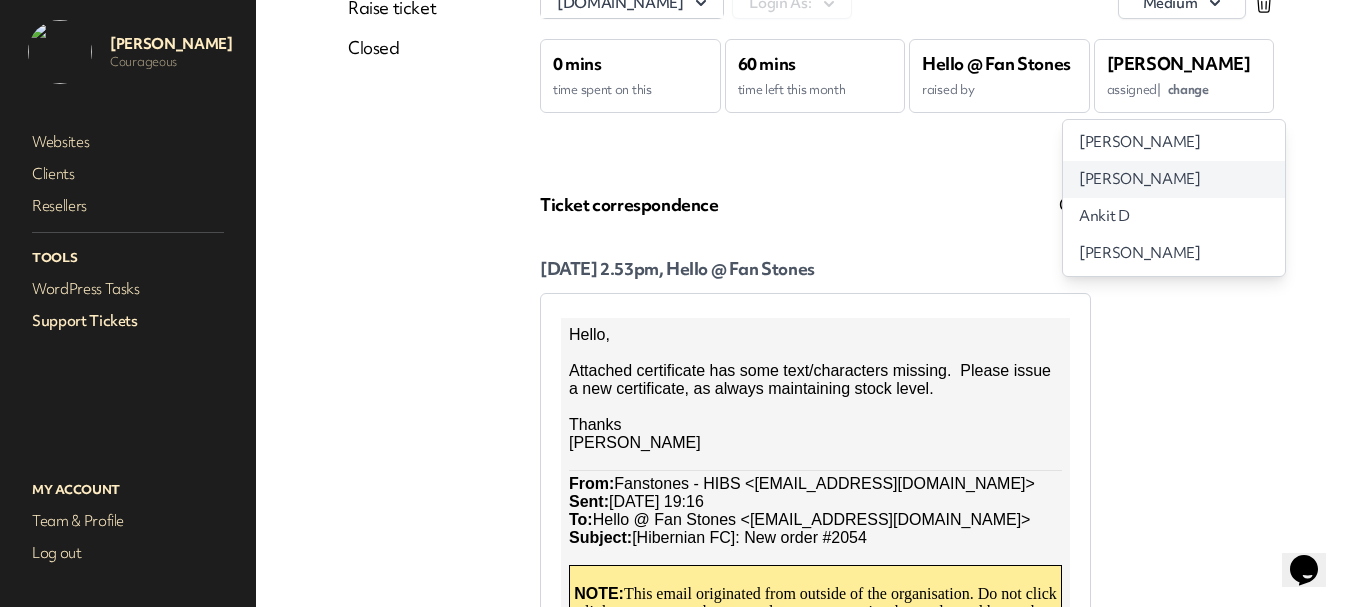 click on "[PERSON_NAME]" at bounding box center (1139, 179) 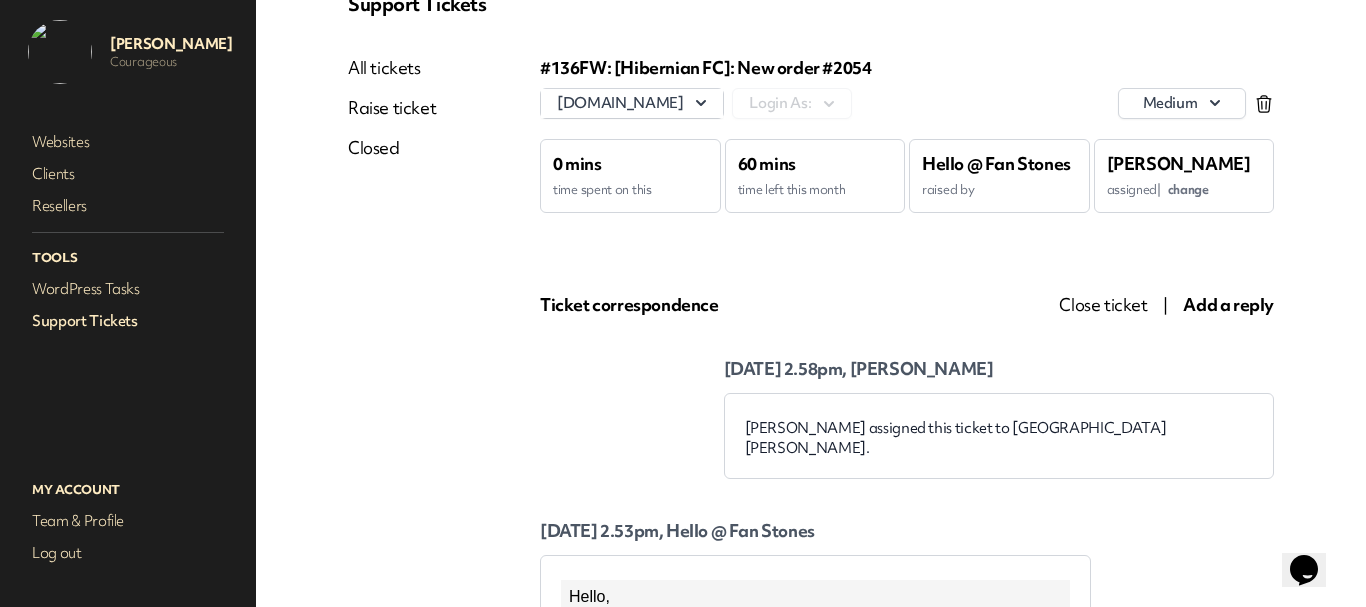 click on "All tickets" at bounding box center (392, 68) 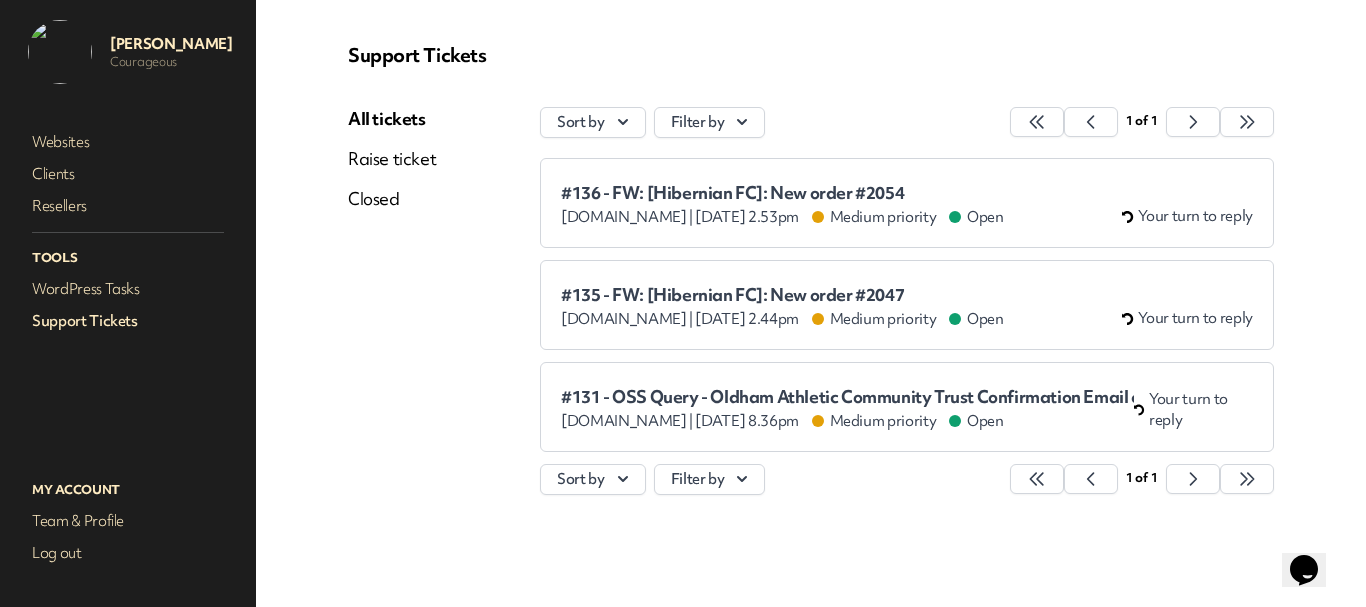 click on "#135 - FW: [Hibernian FC]: New order #2047   [DOMAIN_NAME] |
[DATE] 2.44pm
Medium priority
Open
Your turn to reply" at bounding box center (907, 305) 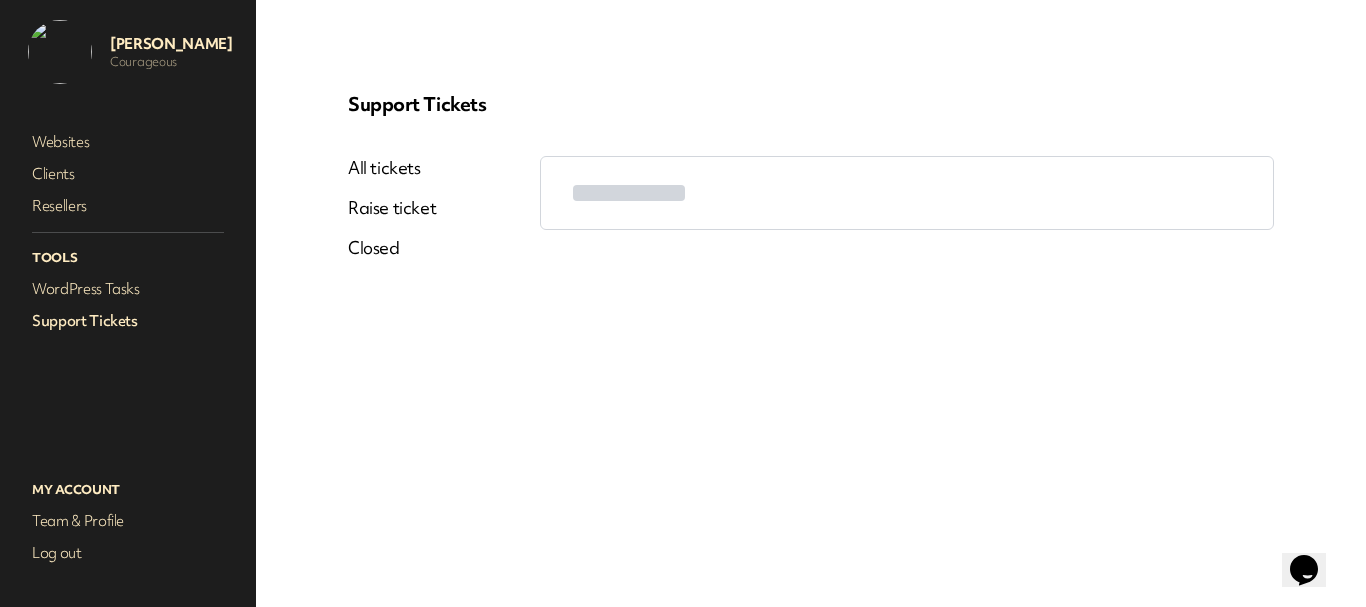 scroll, scrollTop: 0, scrollLeft: 0, axis: both 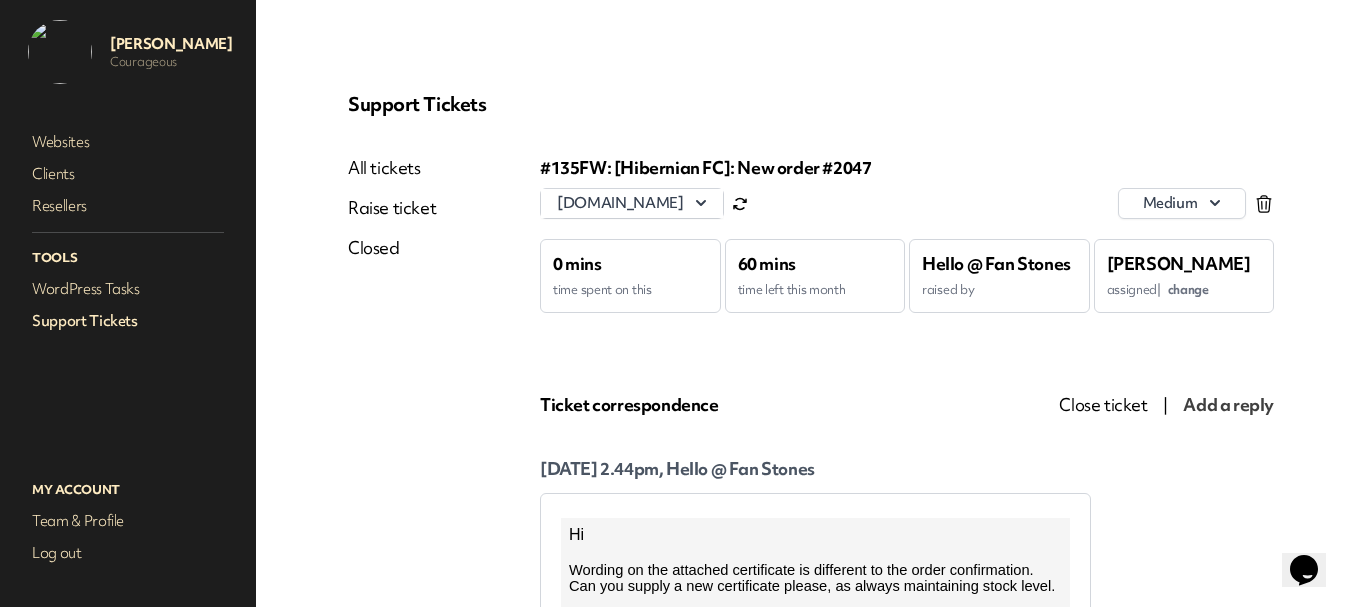 click on "change" at bounding box center (1188, 289) 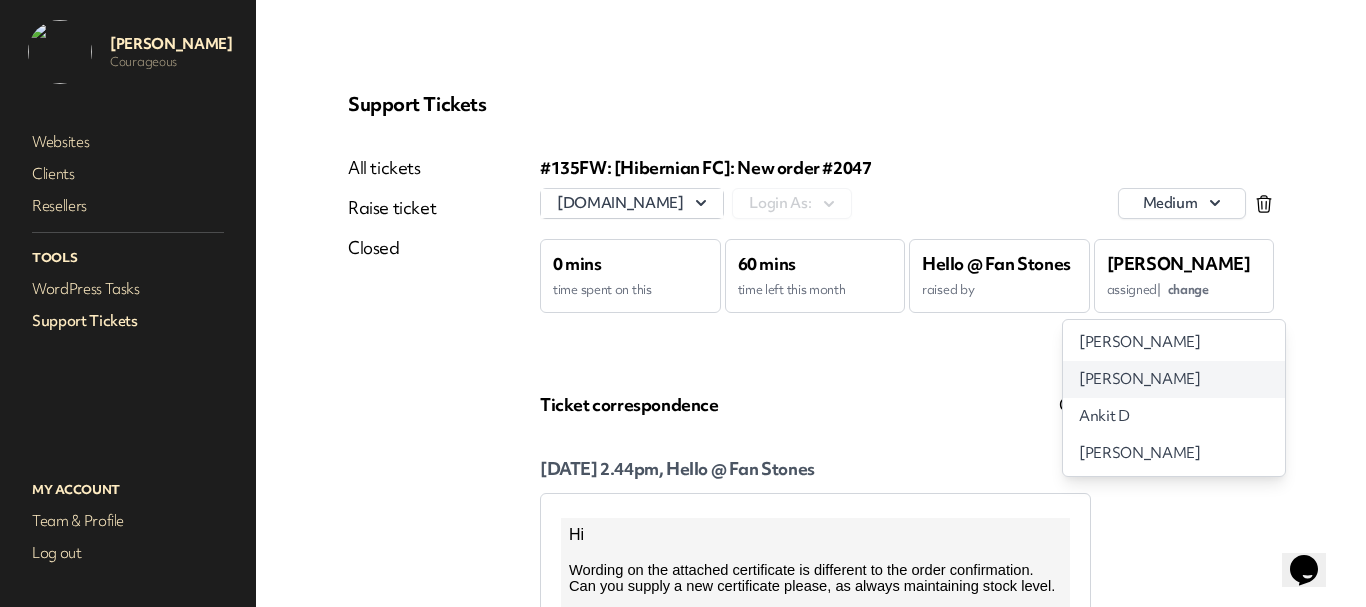 click on "[PERSON_NAME]" at bounding box center (1139, 379) 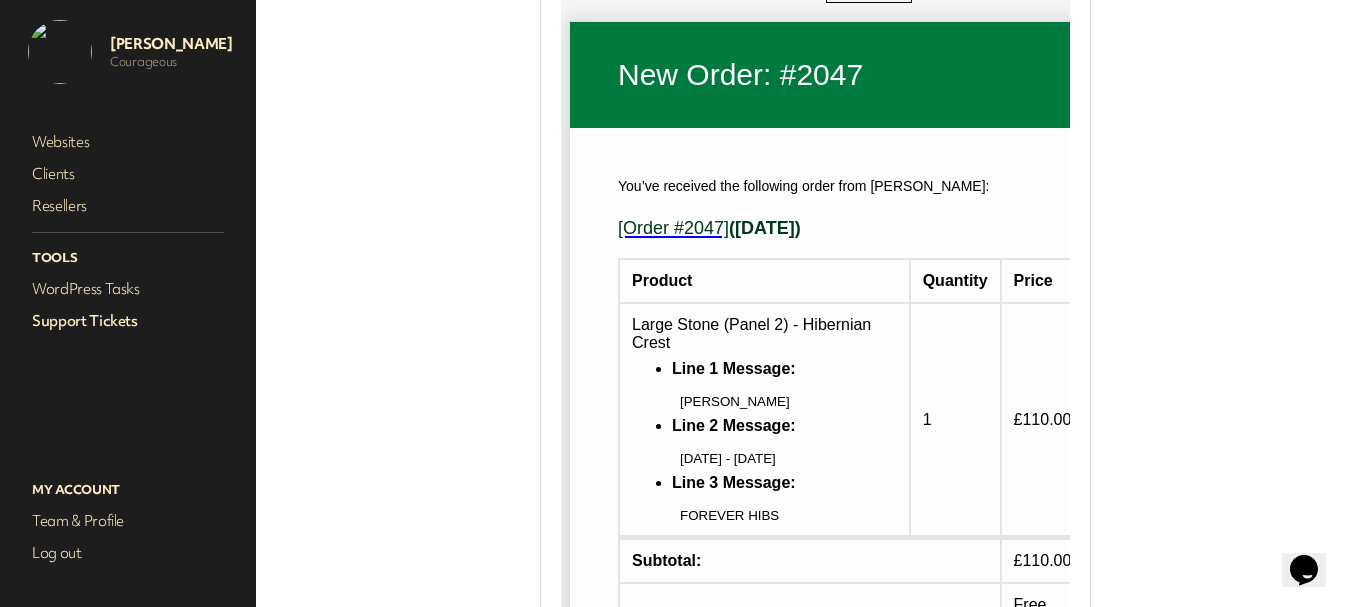 scroll, scrollTop: 1400, scrollLeft: 0, axis: vertical 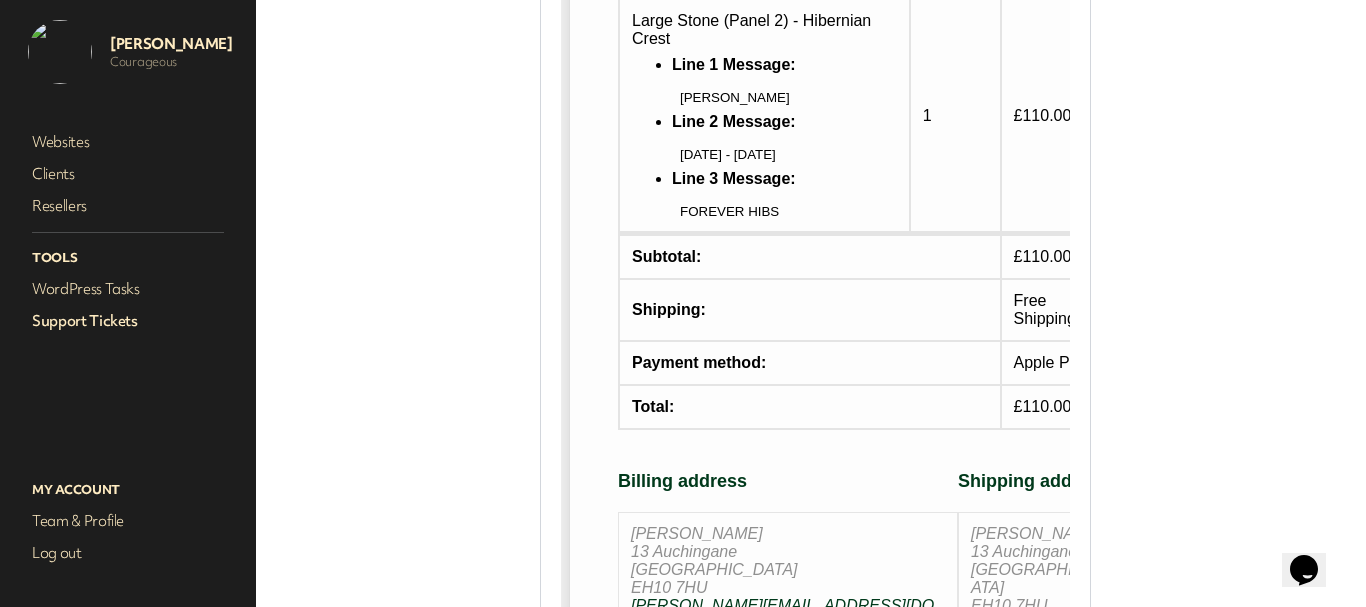 click on "Support Tickets" at bounding box center [128, 321] 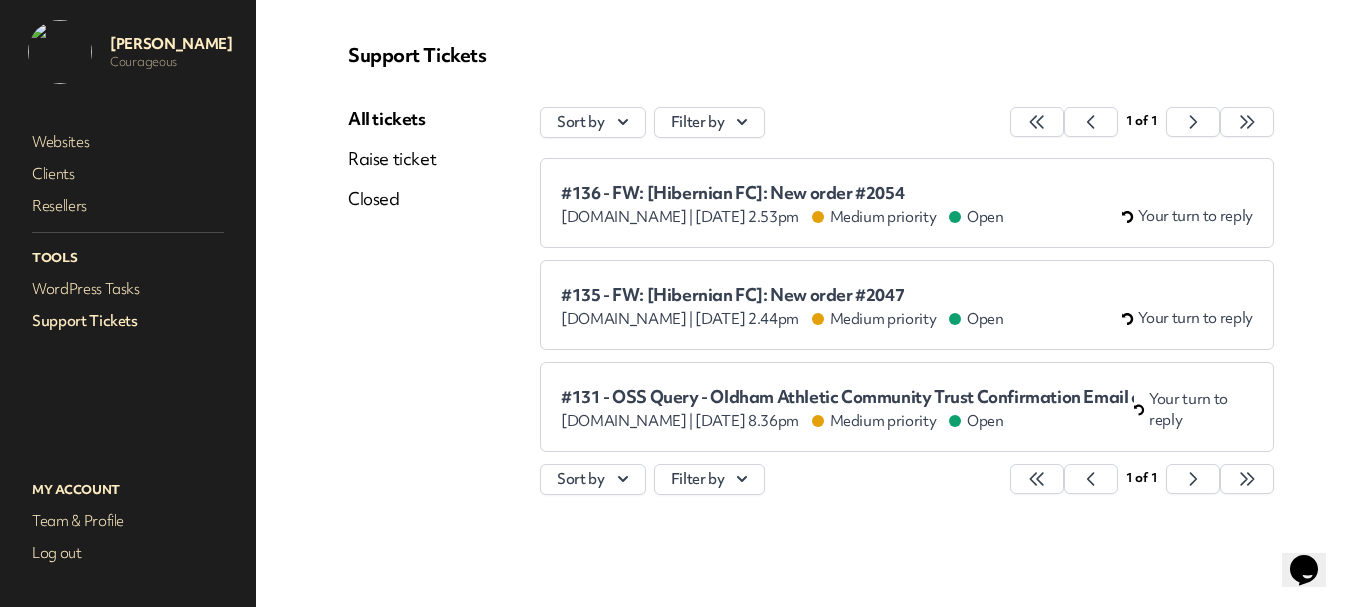 scroll, scrollTop: 49, scrollLeft: 0, axis: vertical 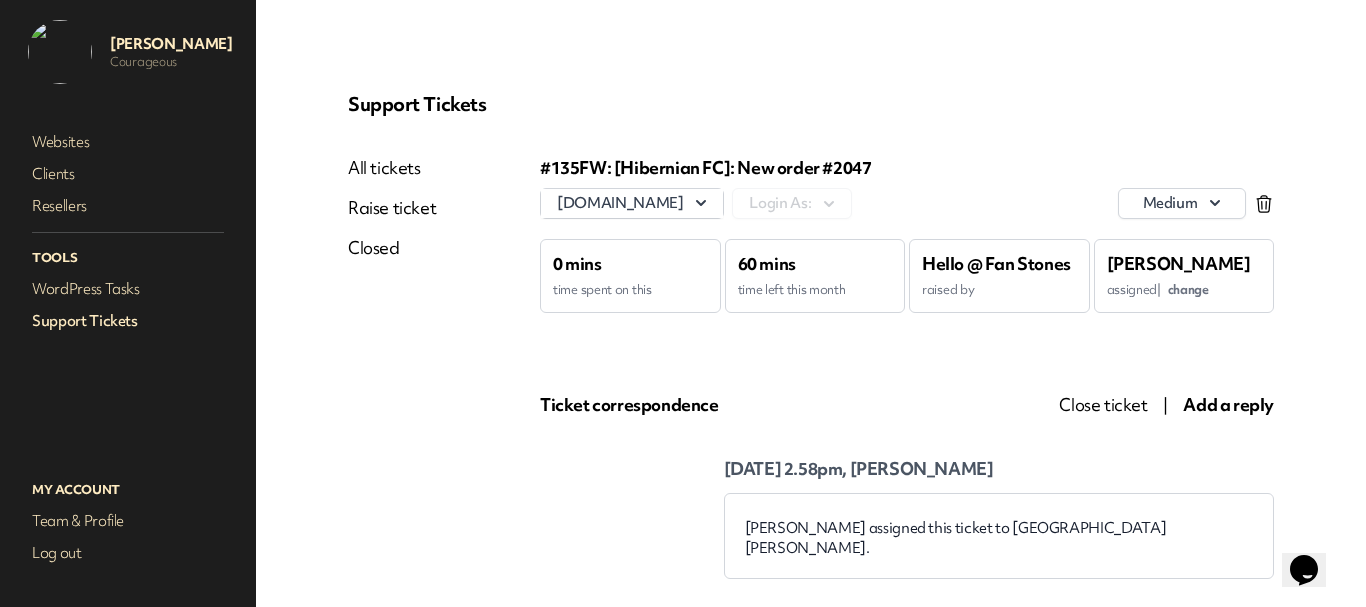 click on "Add a reply" at bounding box center (1228, 404) 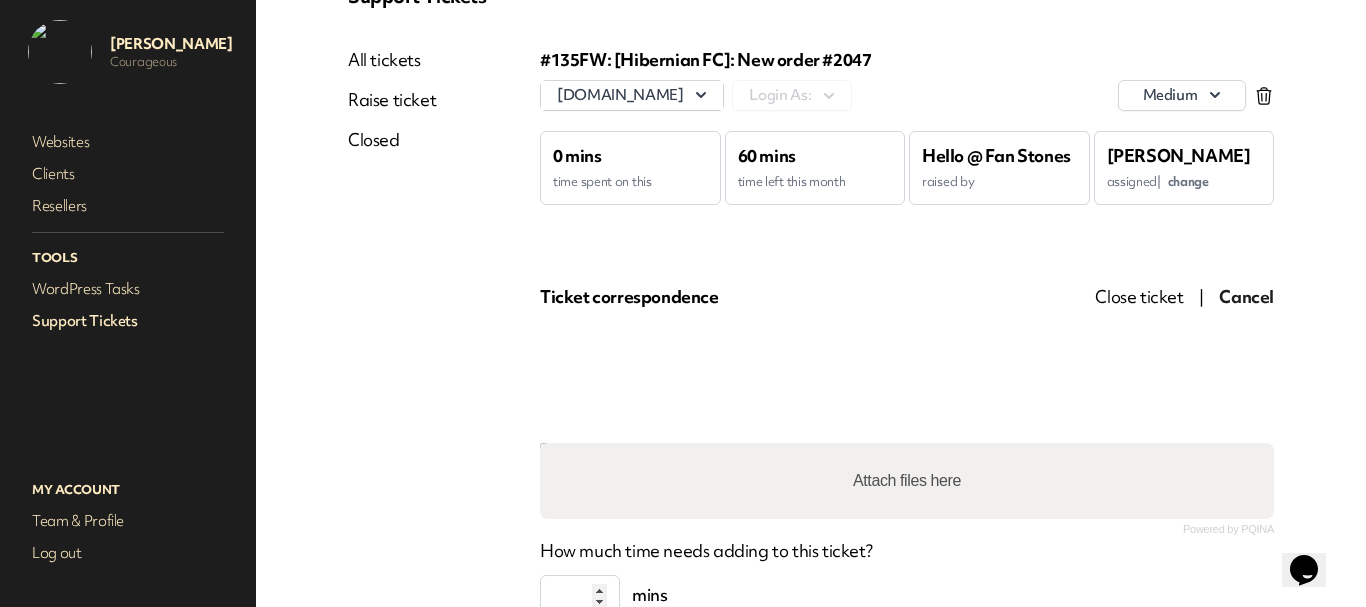 scroll, scrollTop: 288, scrollLeft: 0, axis: vertical 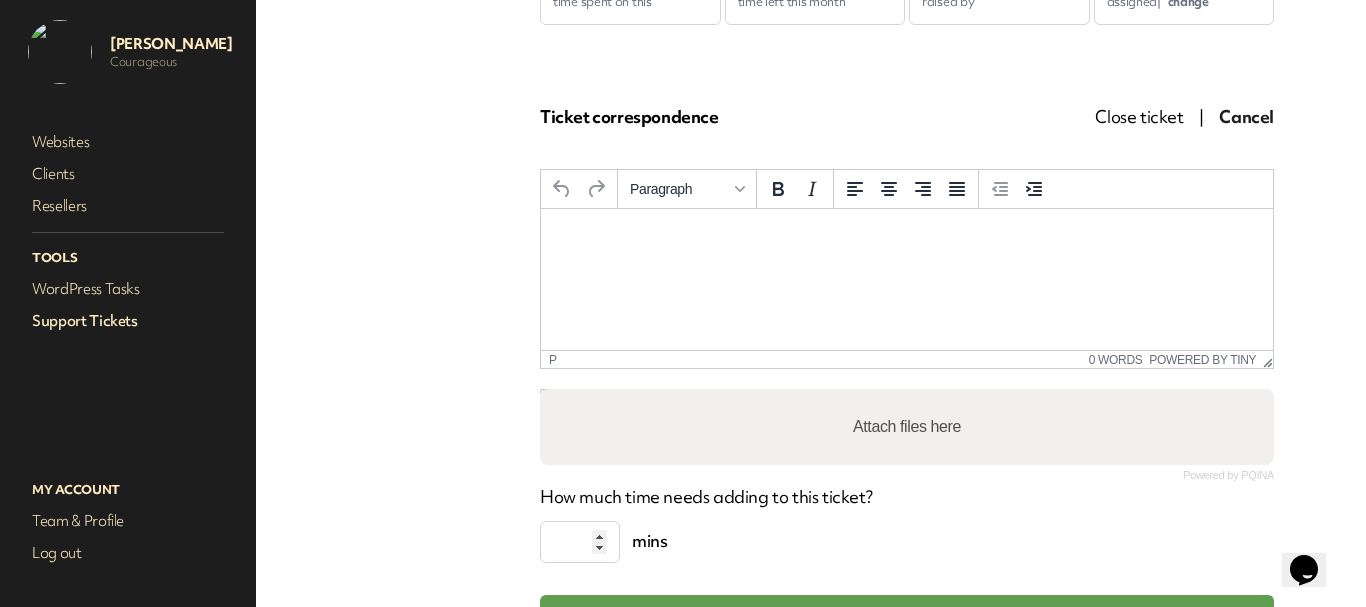 click at bounding box center [907, 236] 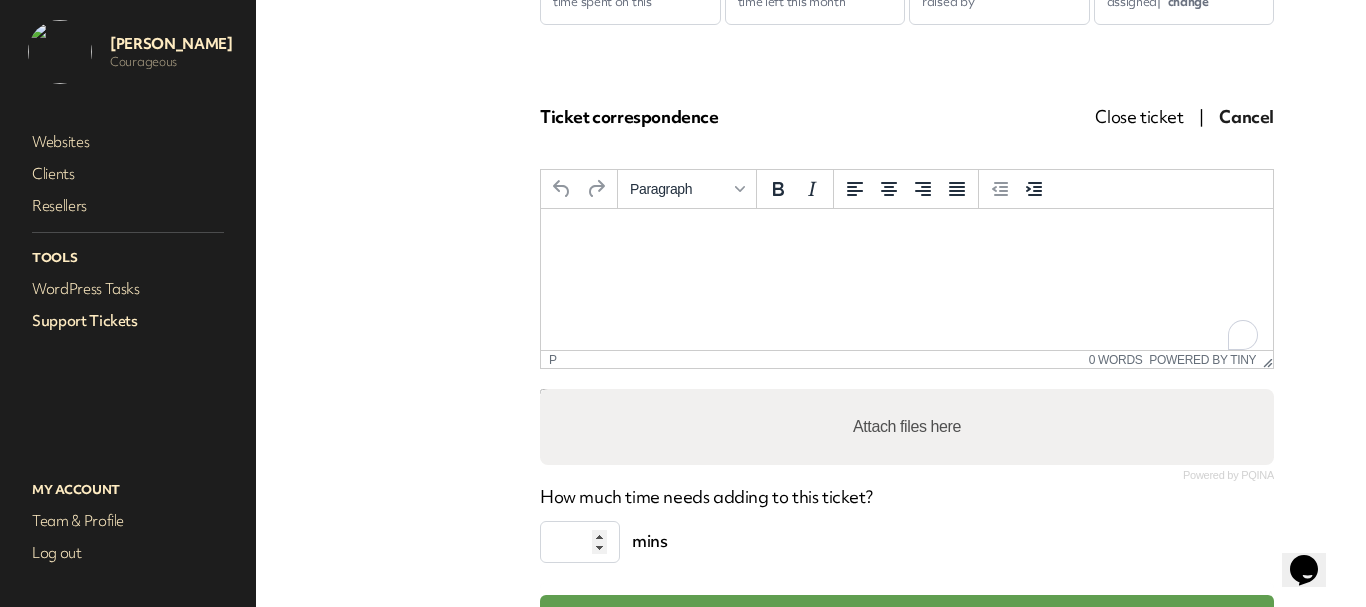 paste 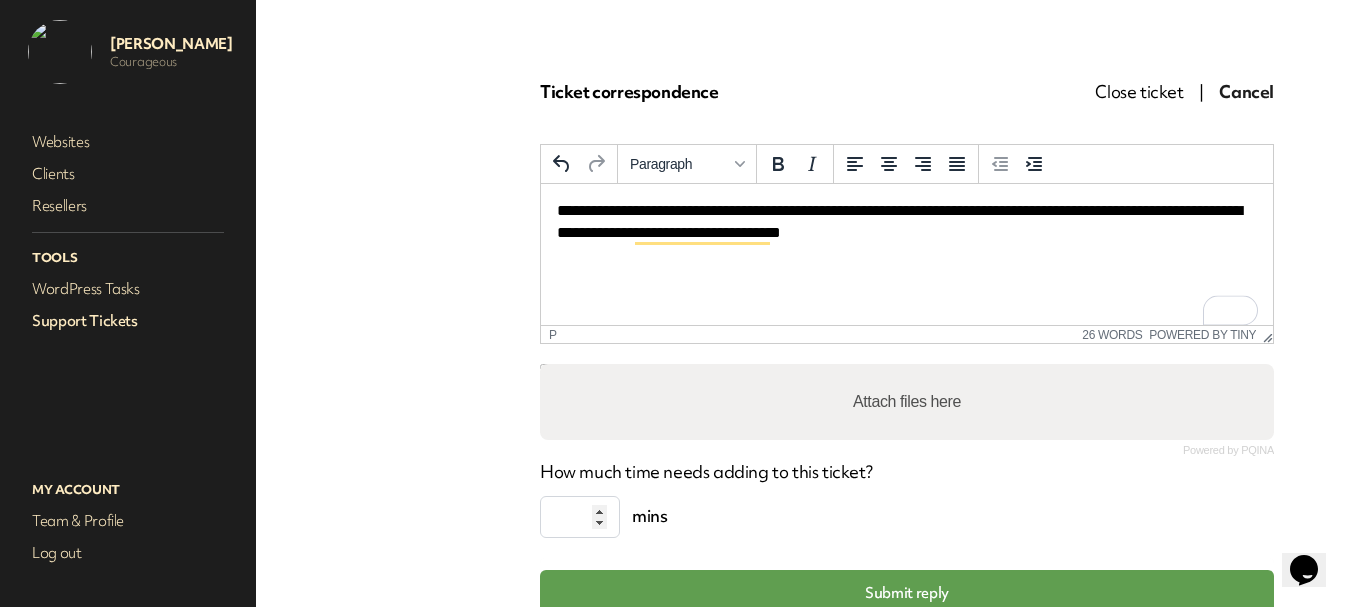 scroll, scrollTop: 414, scrollLeft: 0, axis: vertical 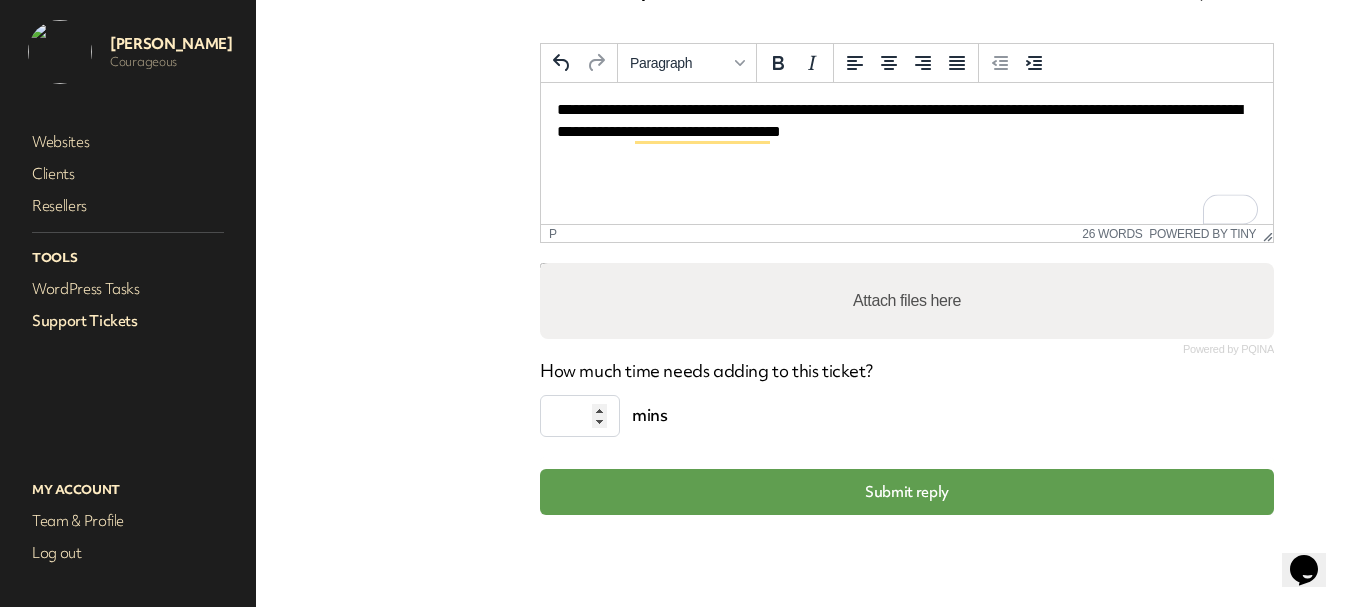 click on "Attach files here" at bounding box center [907, 301] 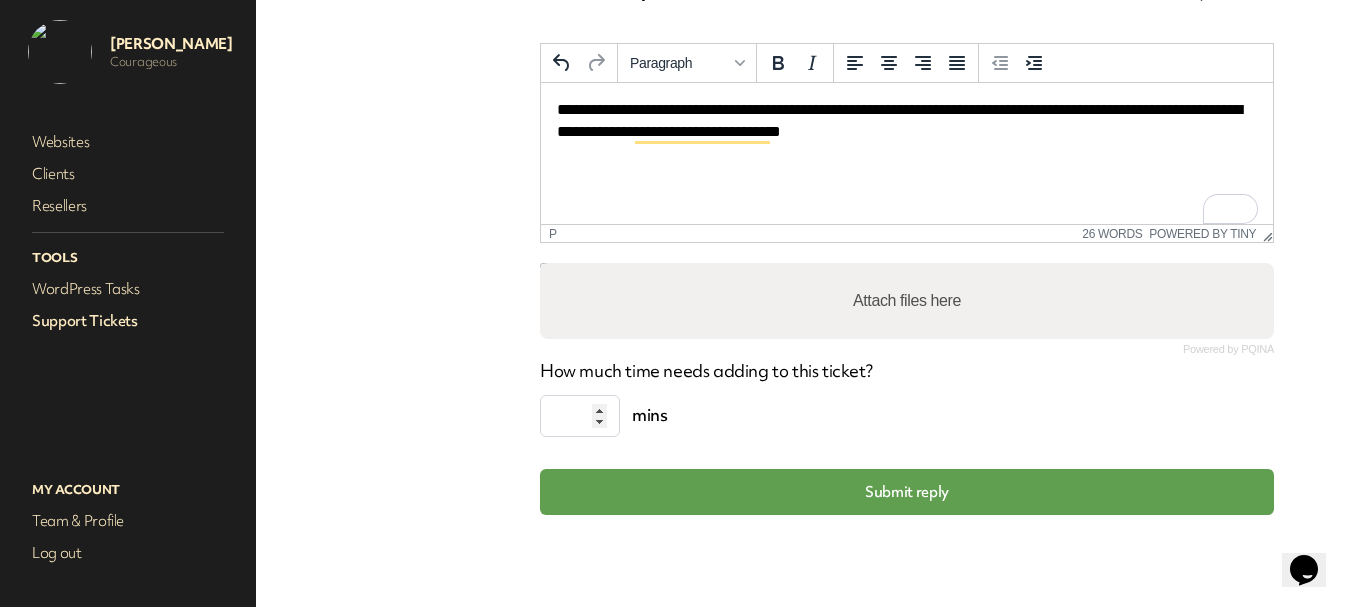 type on "**********" 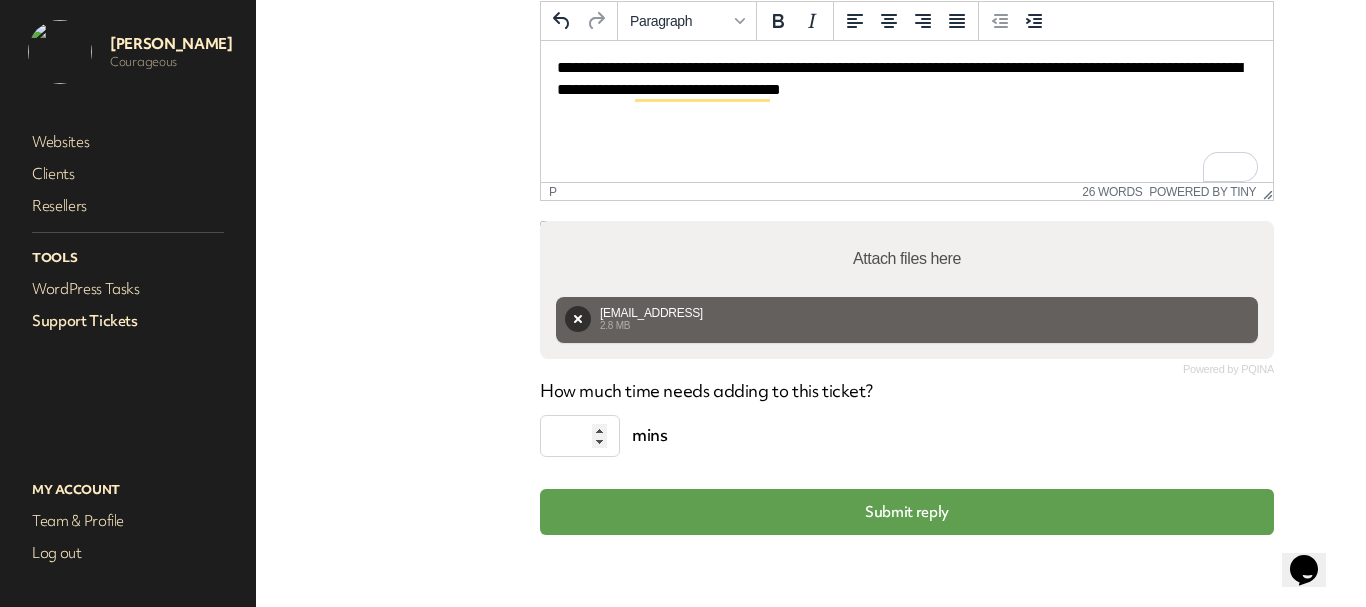 scroll, scrollTop: 476, scrollLeft: 0, axis: vertical 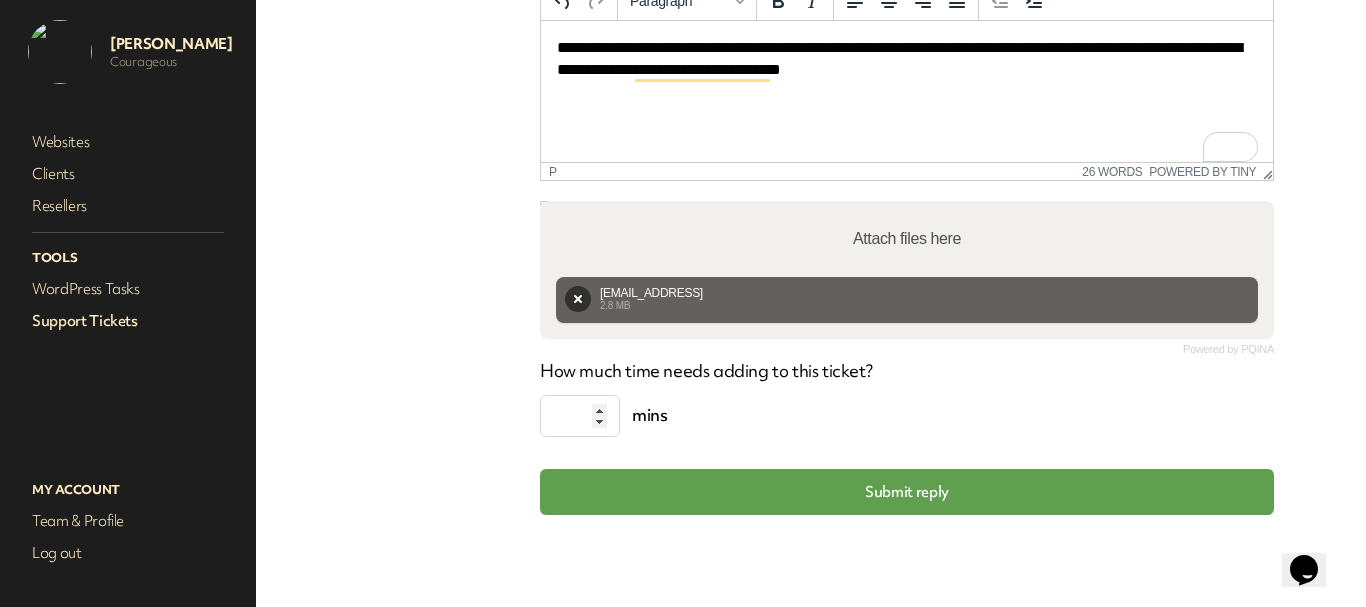 click on "**********" at bounding box center (899, 59) 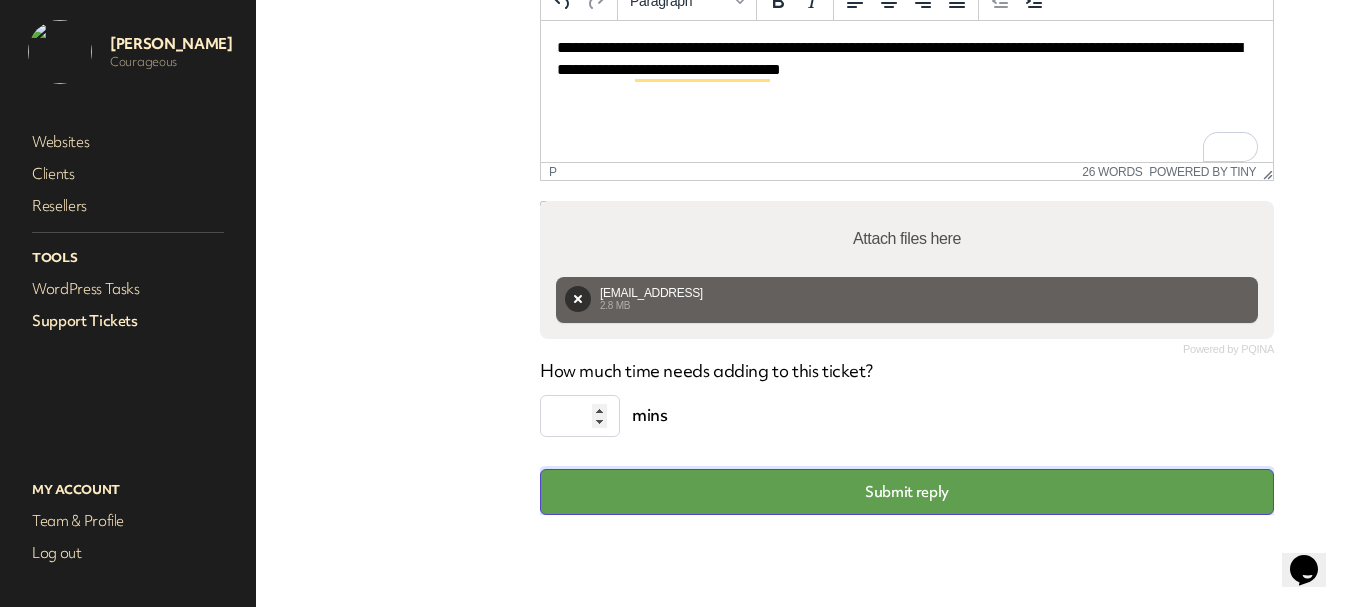 click on "Submit reply" at bounding box center [907, 492] 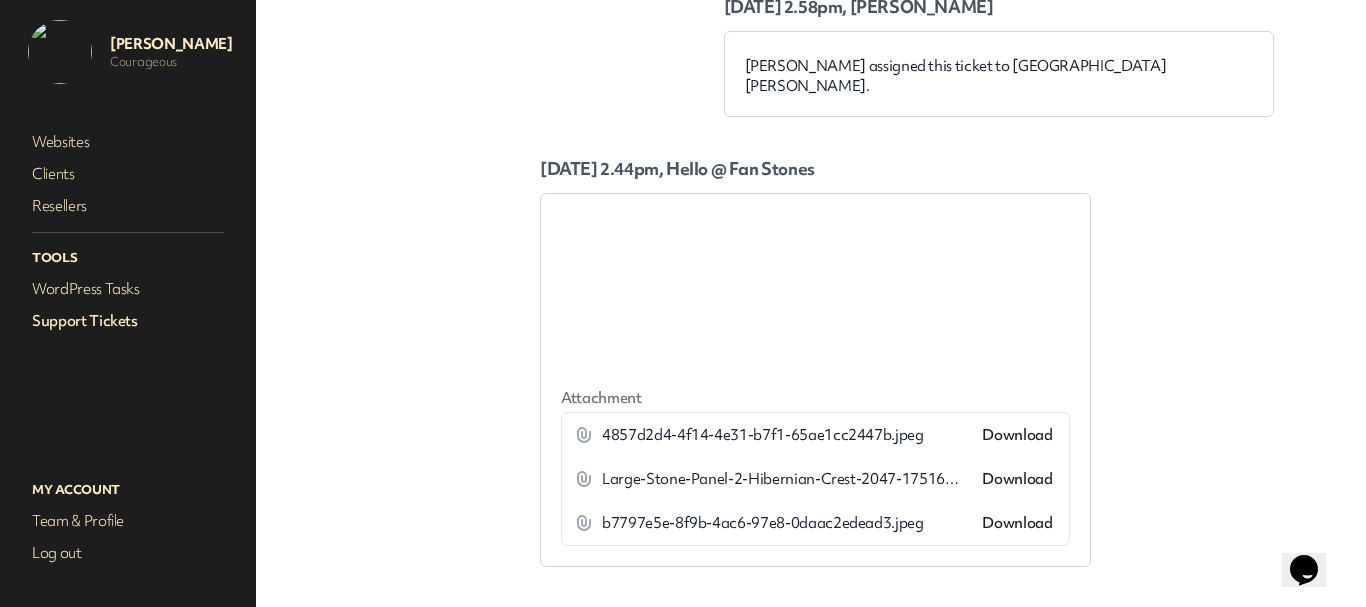 scroll, scrollTop: 476, scrollLeft: 0, axis: vertical 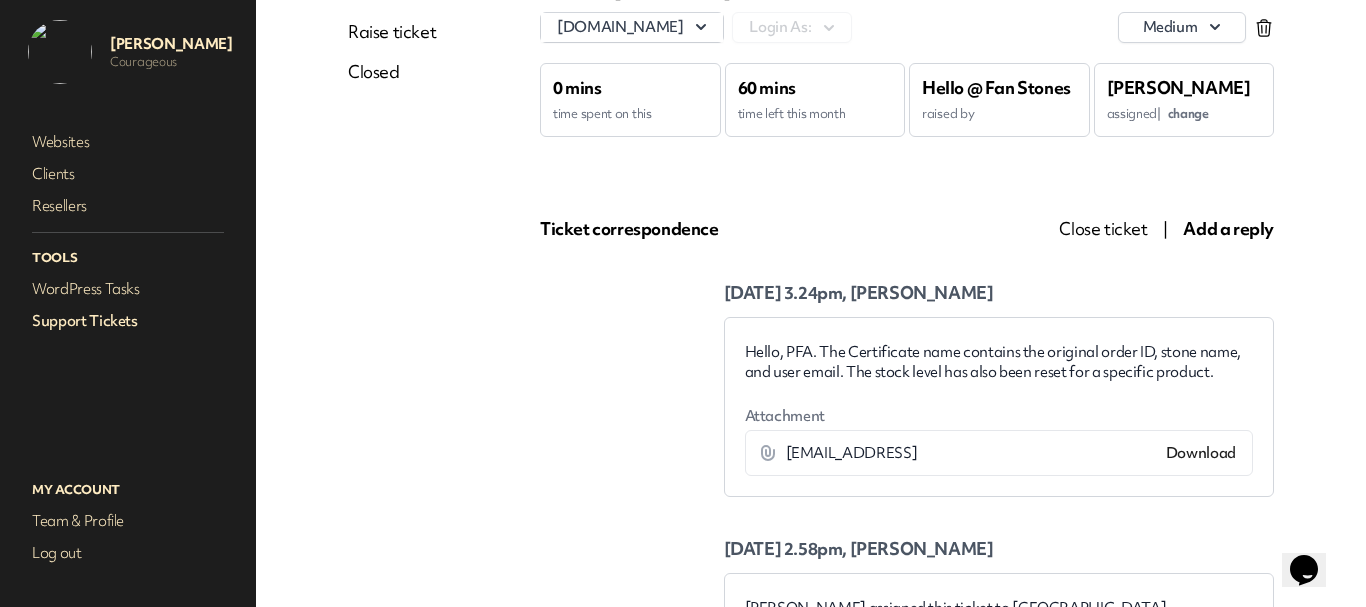 click on "Support Tickets" at bounding box center [128, 321] 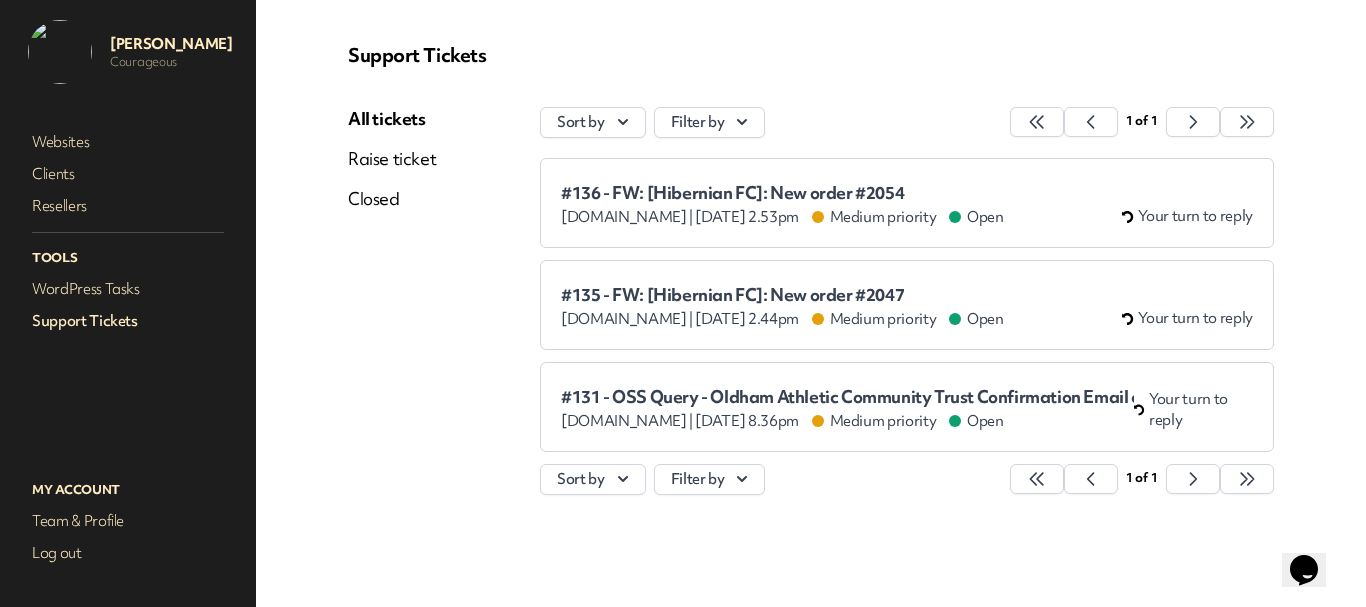 scroll, scrollTop: 49, scrollLeft: 0, axis: vertical 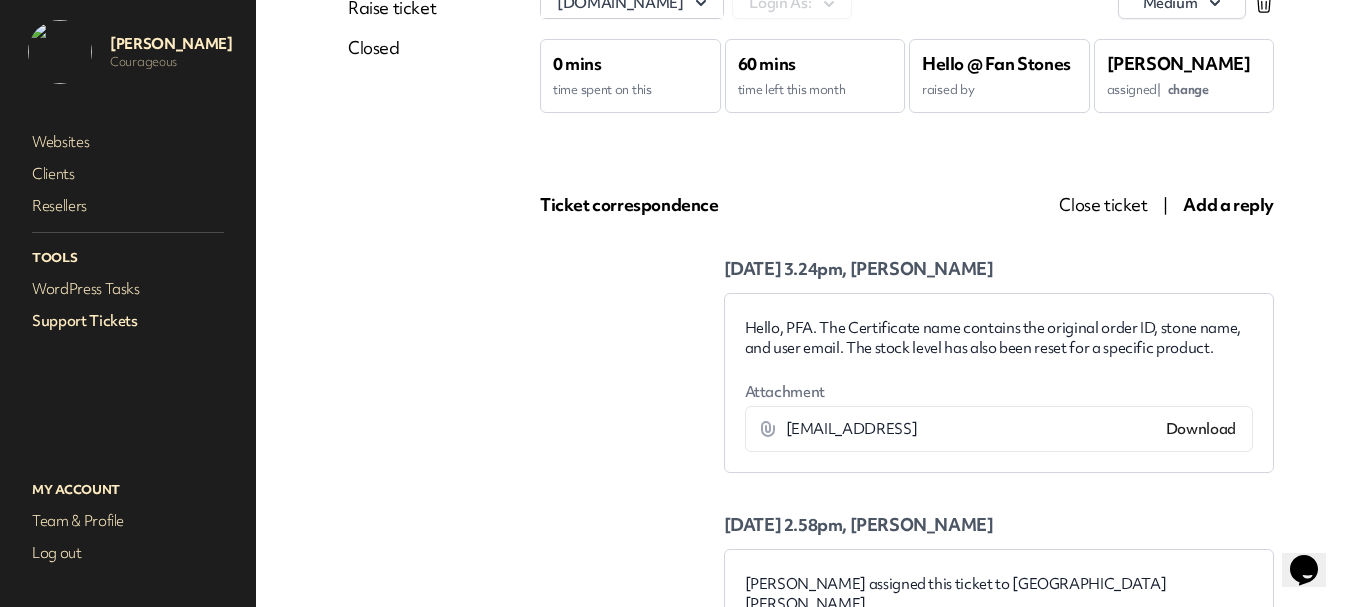 click on "Support Tickets" at bounding box center (128, 321) 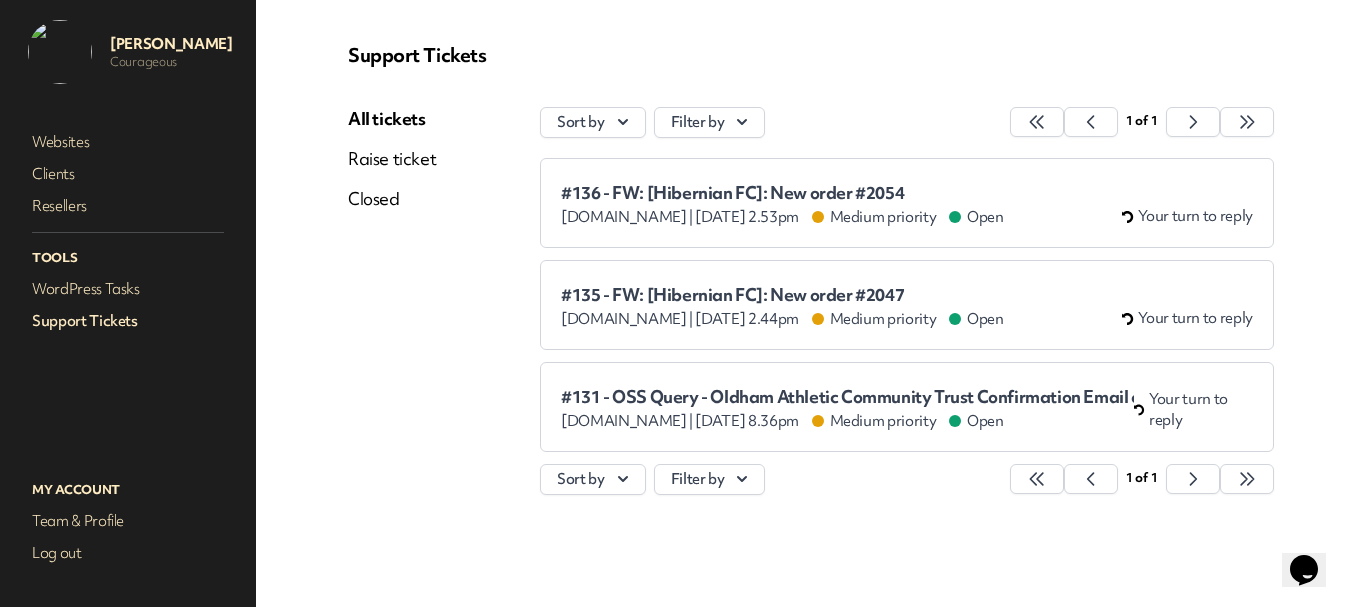 scroll, scrollTop: 49, scrollLeft: 0, axis: vertical 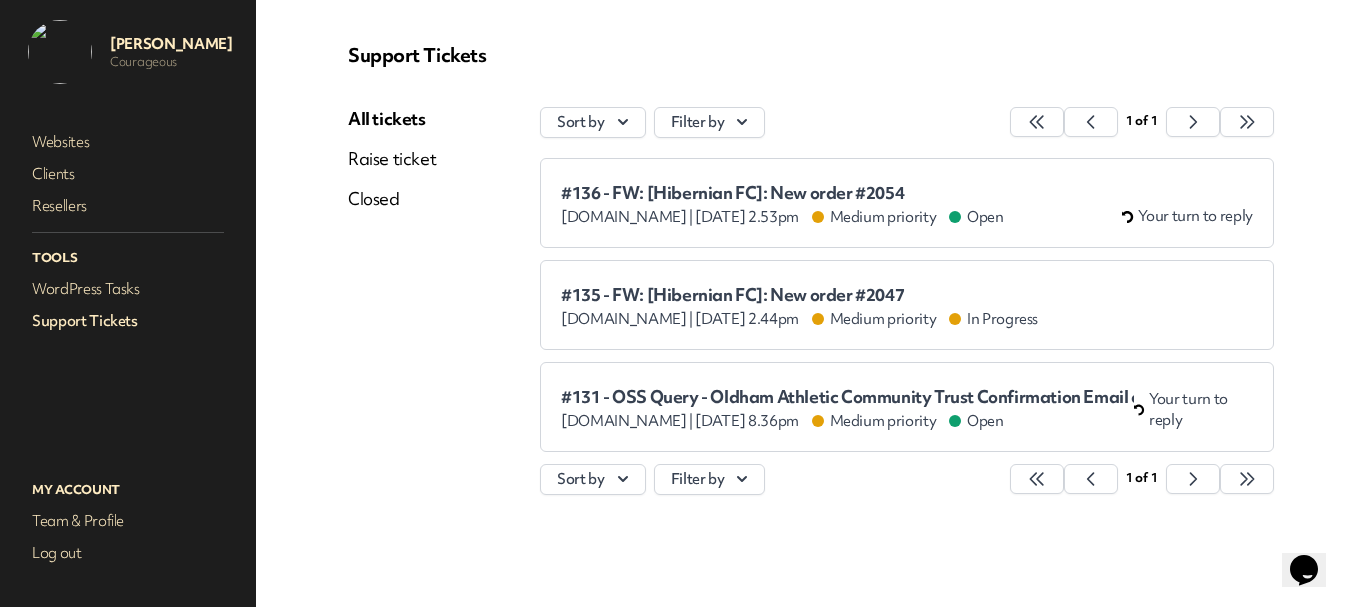 click on "#136 - FW: [Hibernian FC]: New order #2054" at bounding box center (782, 193) 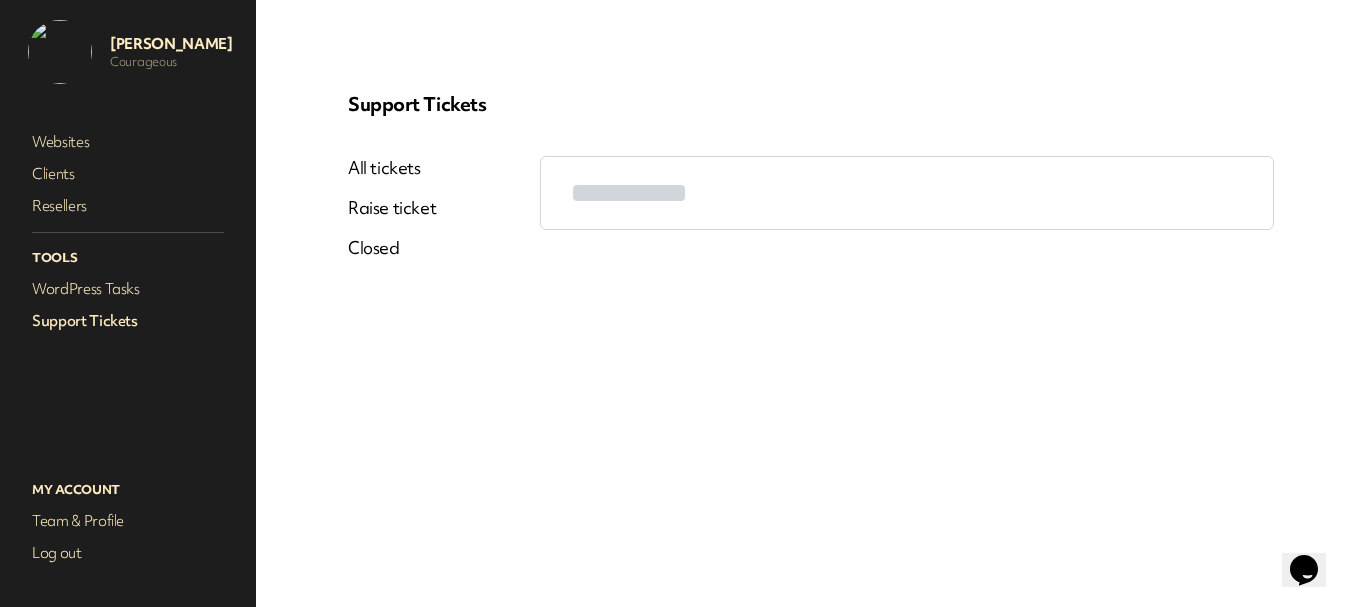 scroll, scrollTop: 0, scrollLeft: 0, axis: both 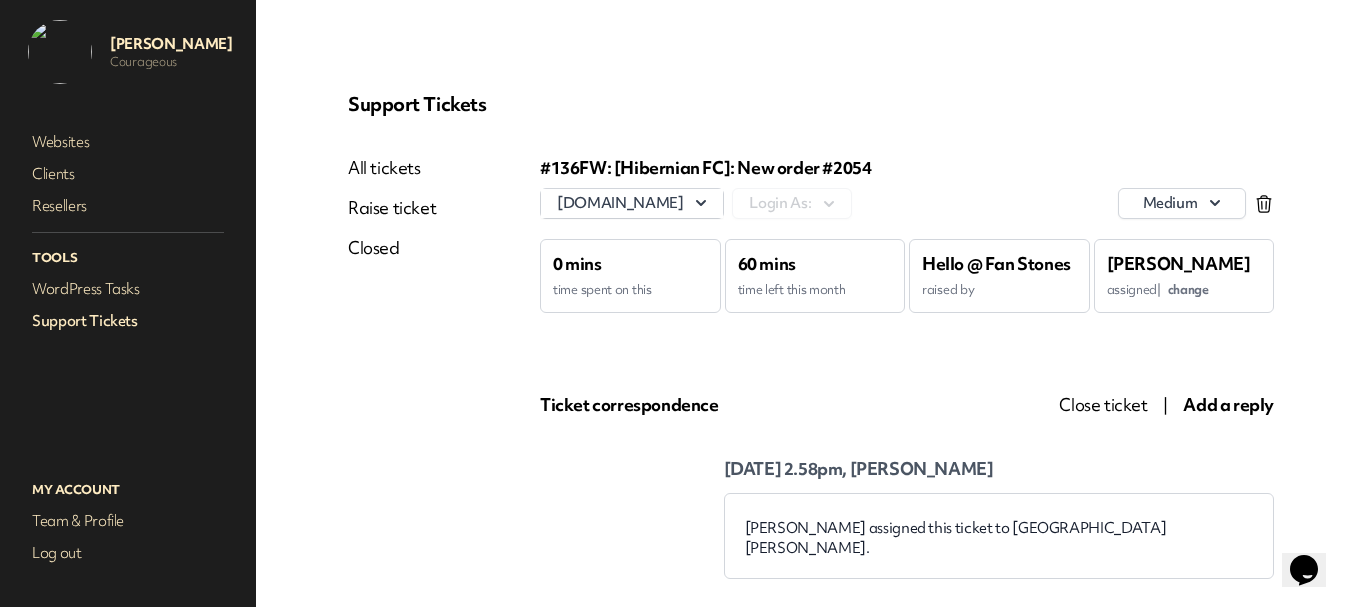 click on "Add a reply" at bounding box center [1228, 404] 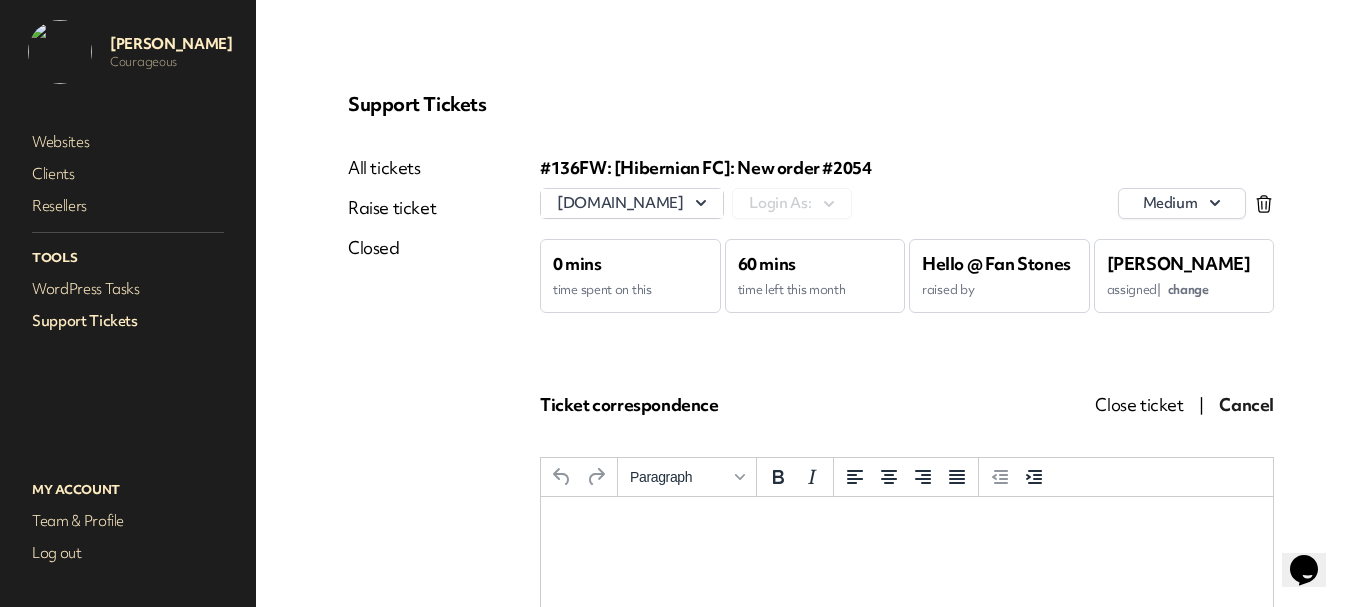 scroll, scrollTop: 0, scrollLeft: 0, axis: both 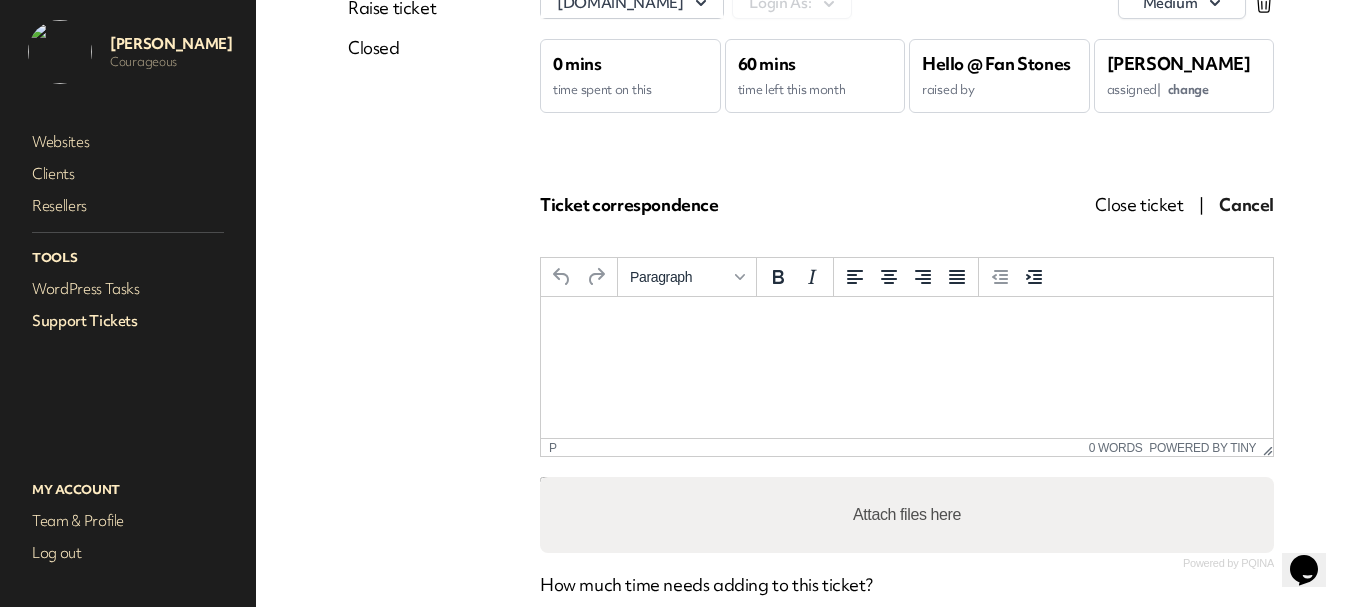 click at bounding box center (907, 324) 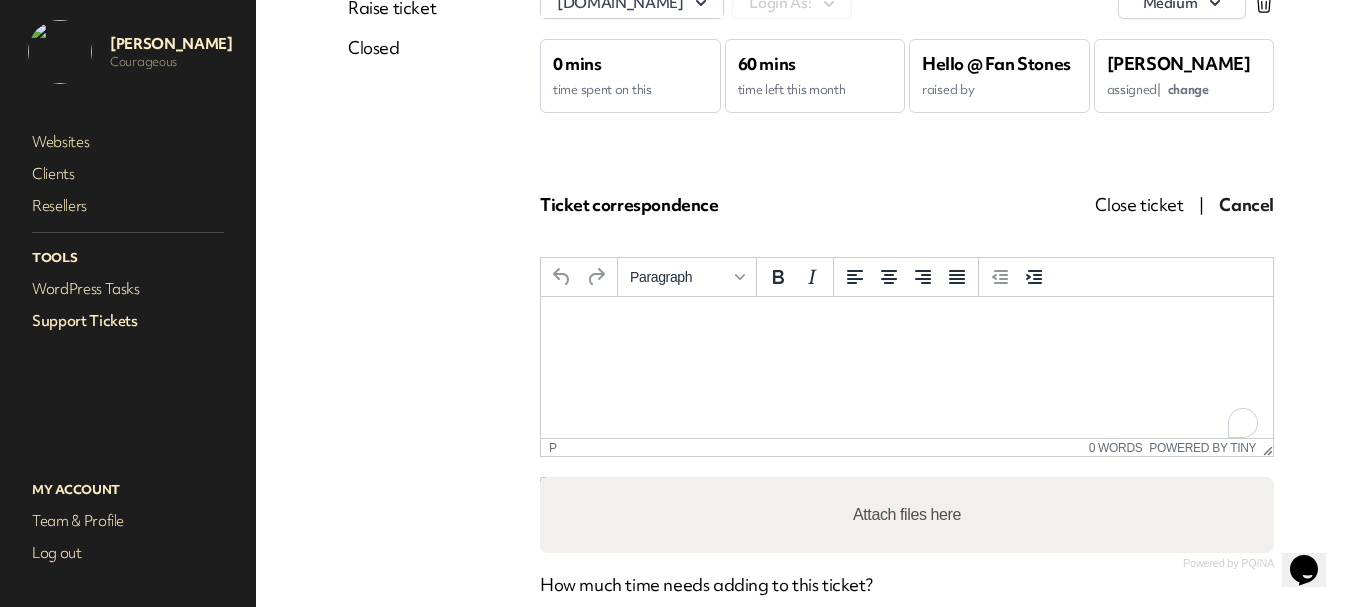 type 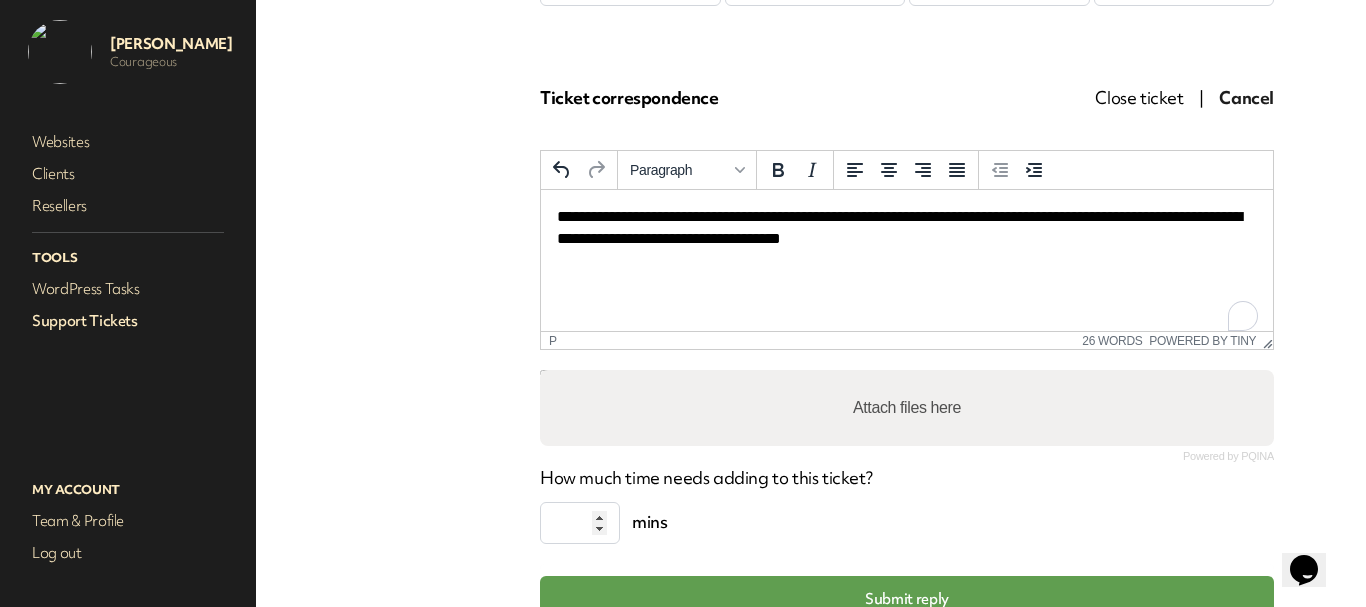 scroll, scrollTop: 400, scrollLeft: 0, axis: vertical 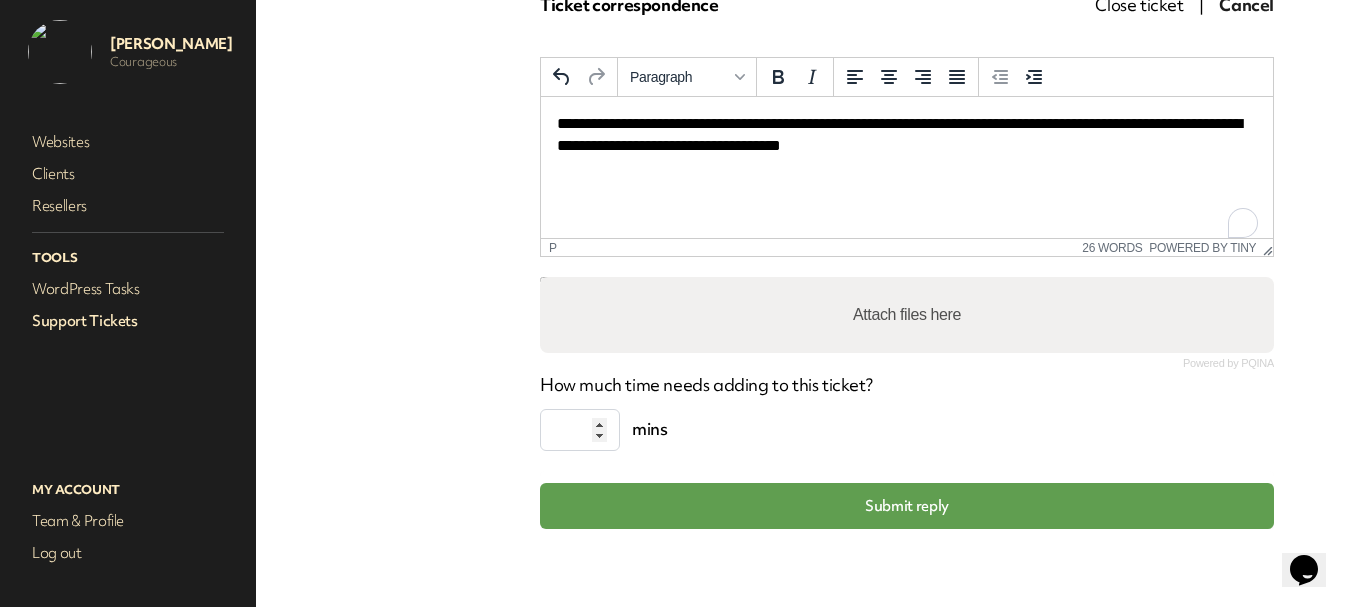 click on "Attach files here" at bounding box center (907, 315) 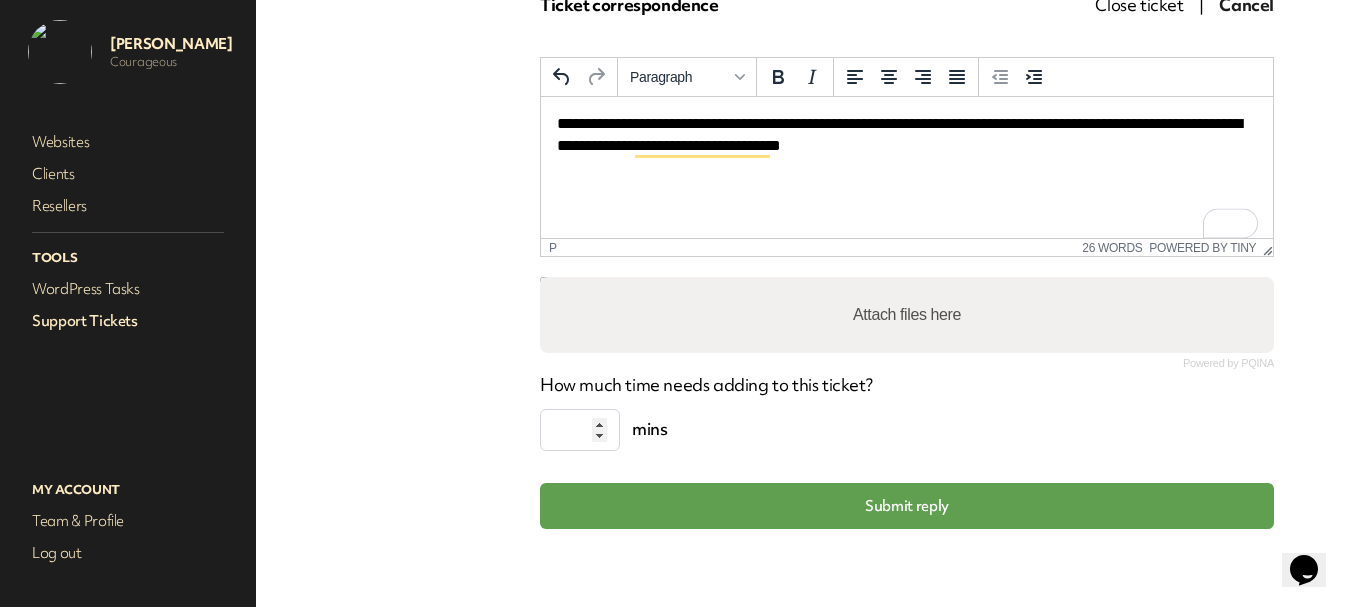 type on "**********" 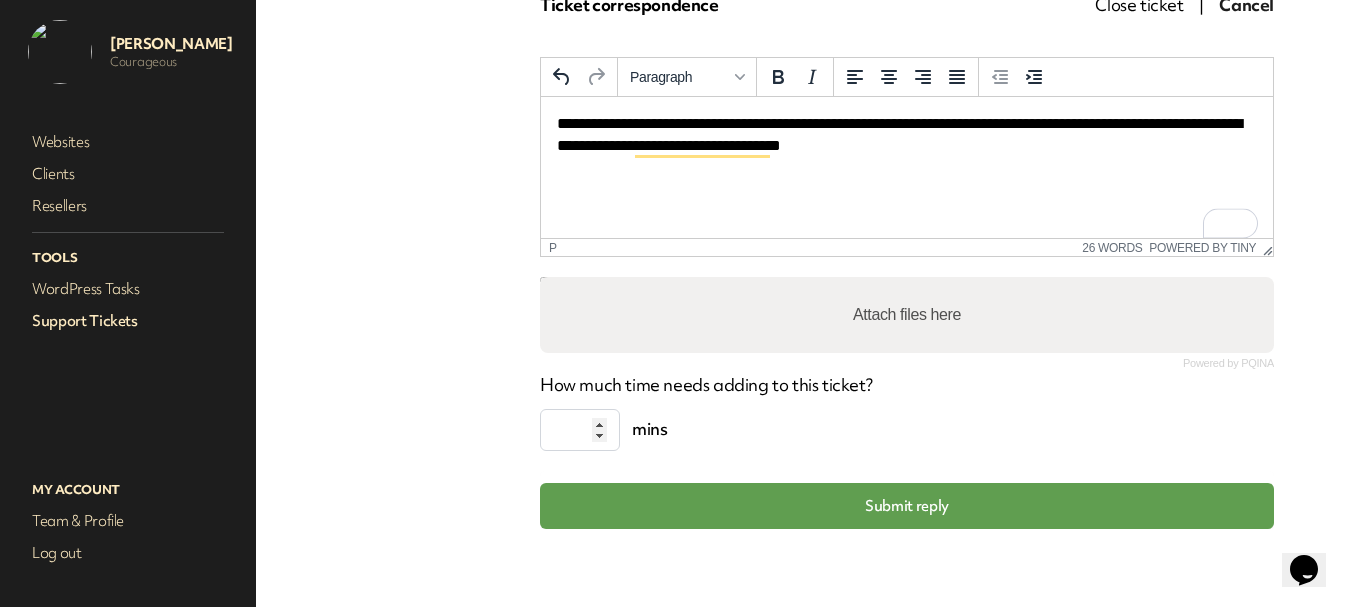 type 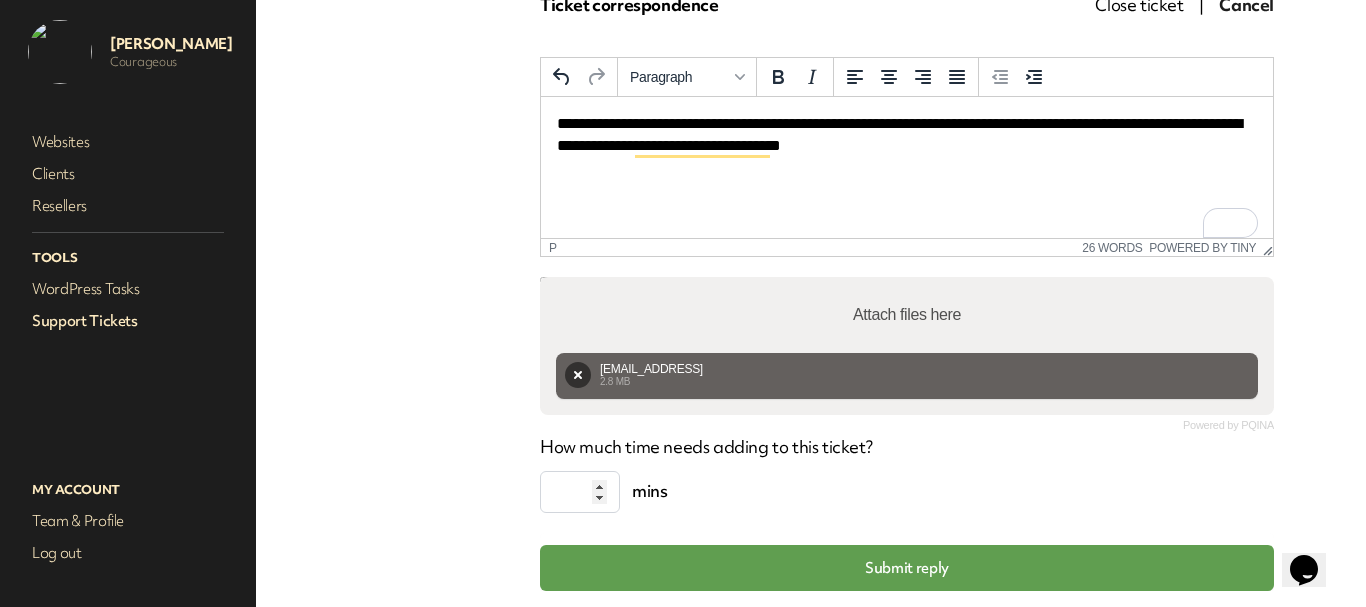 click on "All tickets
Raise ticket
Closed" at bounding box center [392, 173] 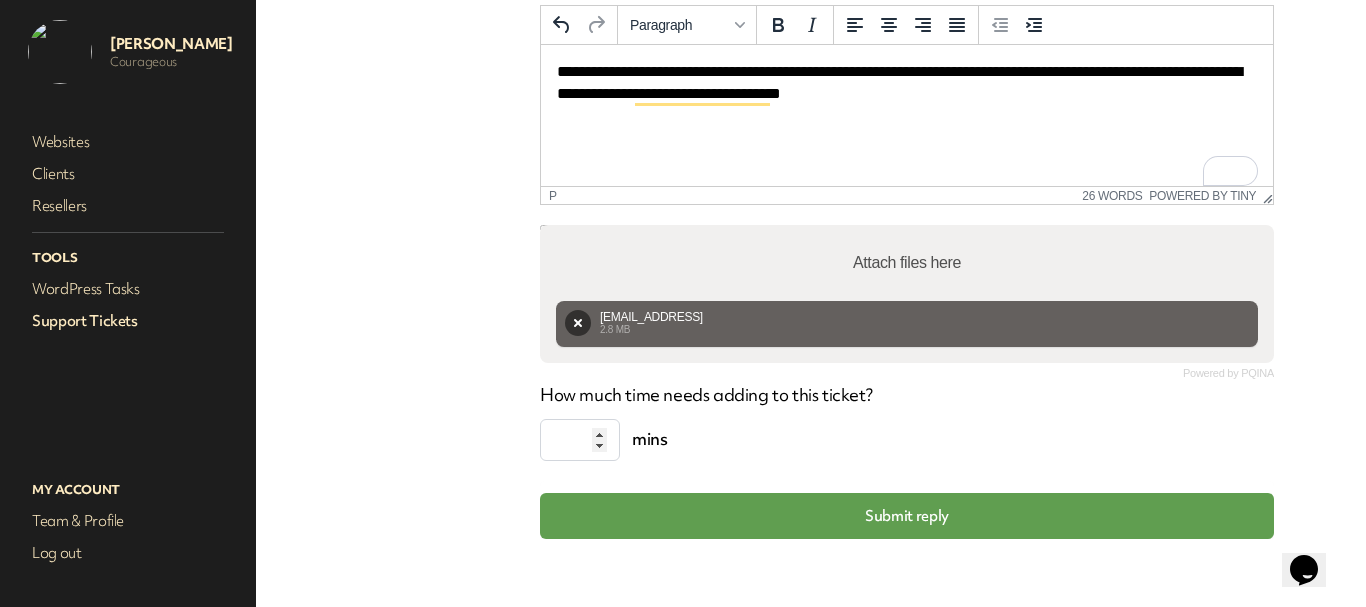 scroll, scrollTop: 476, scrollLeft: 0, axis: vertical 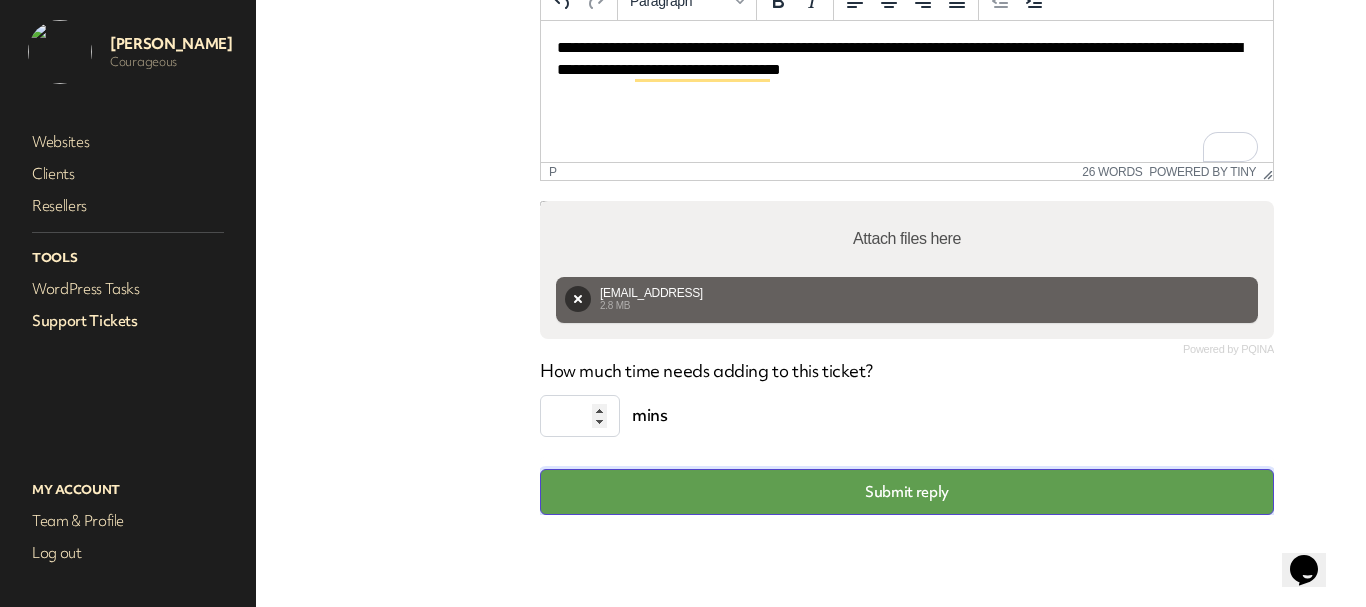 click on "Submit reply" at bounding box center [907, 492] 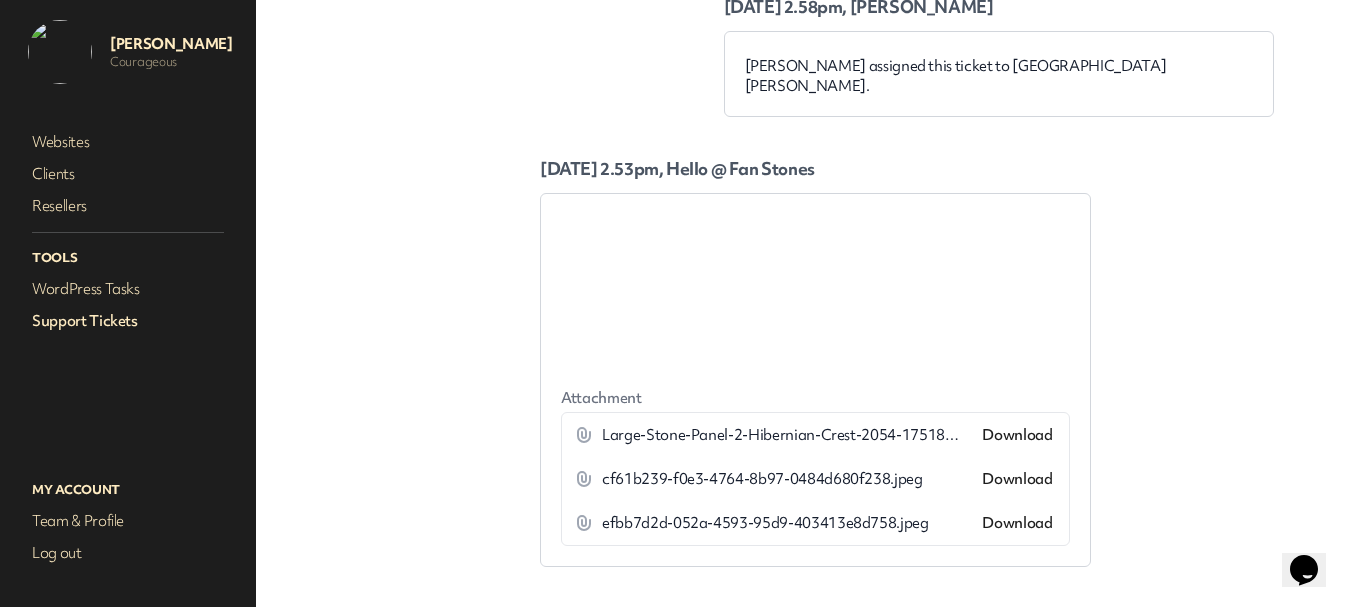 scroll, scrollTop: 476, scrollLeft: 0, axis: vertical 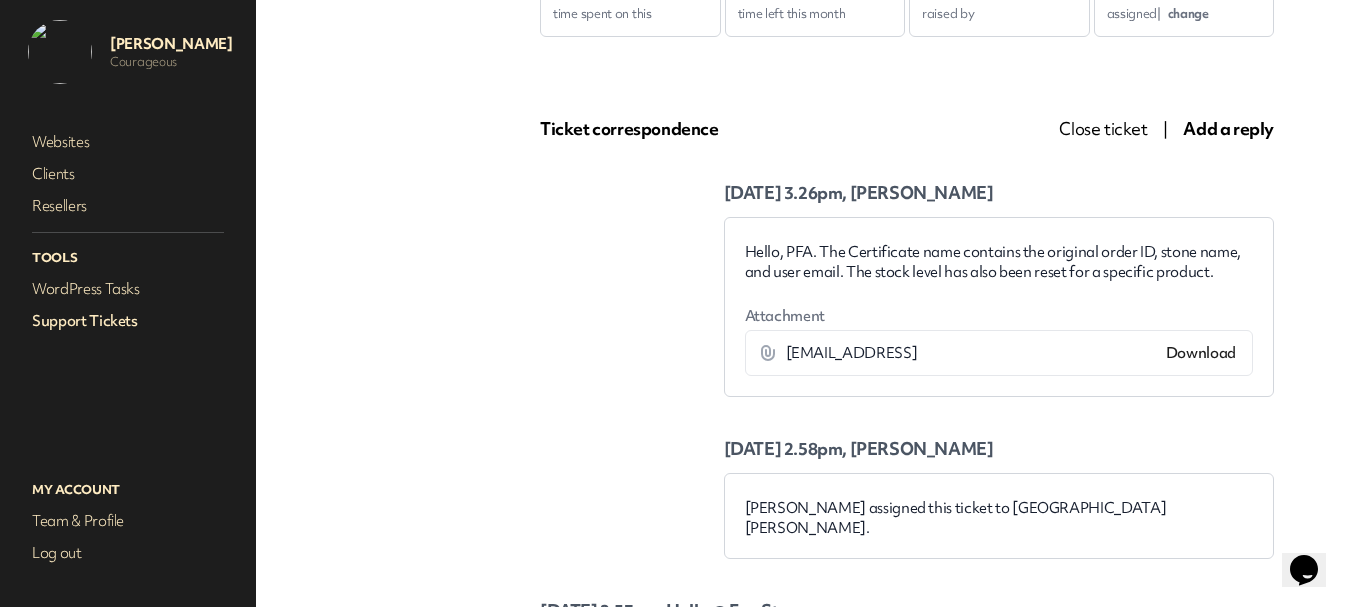 click on "Support Tickets" at bounding box center [128, 321] 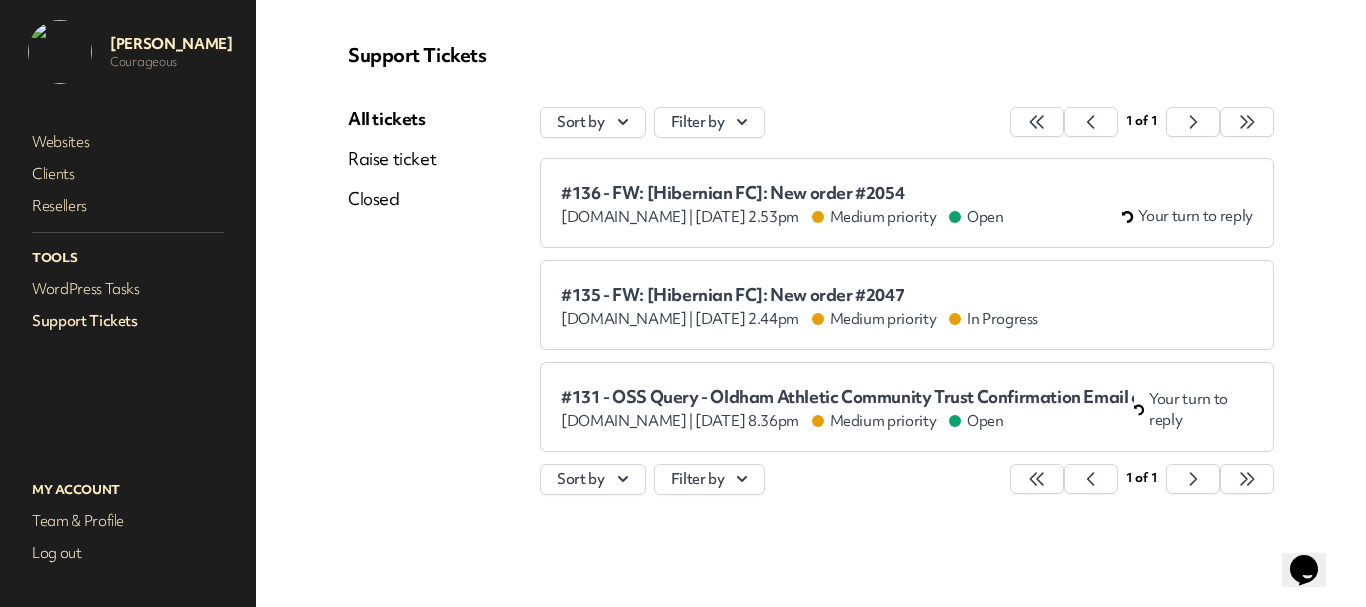 scroll, scrollTop: 49, scrollLeft: 0, axis: vertical 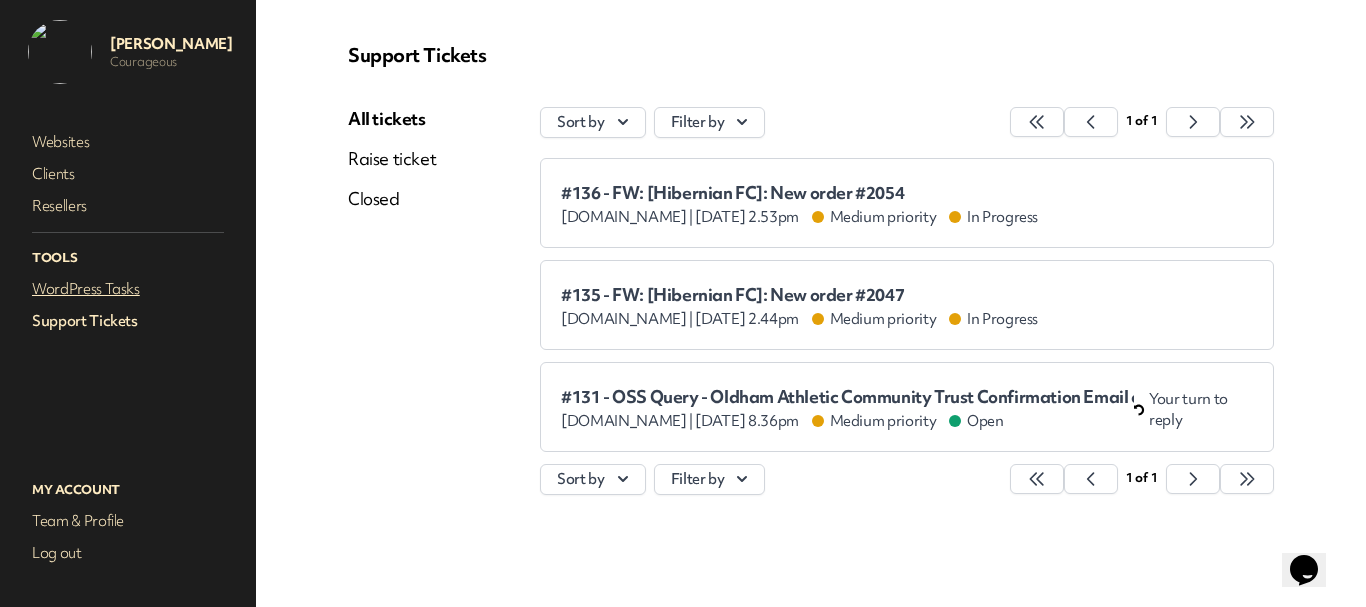 click on "WordPress Tasks" at bounding box center [128, 289] 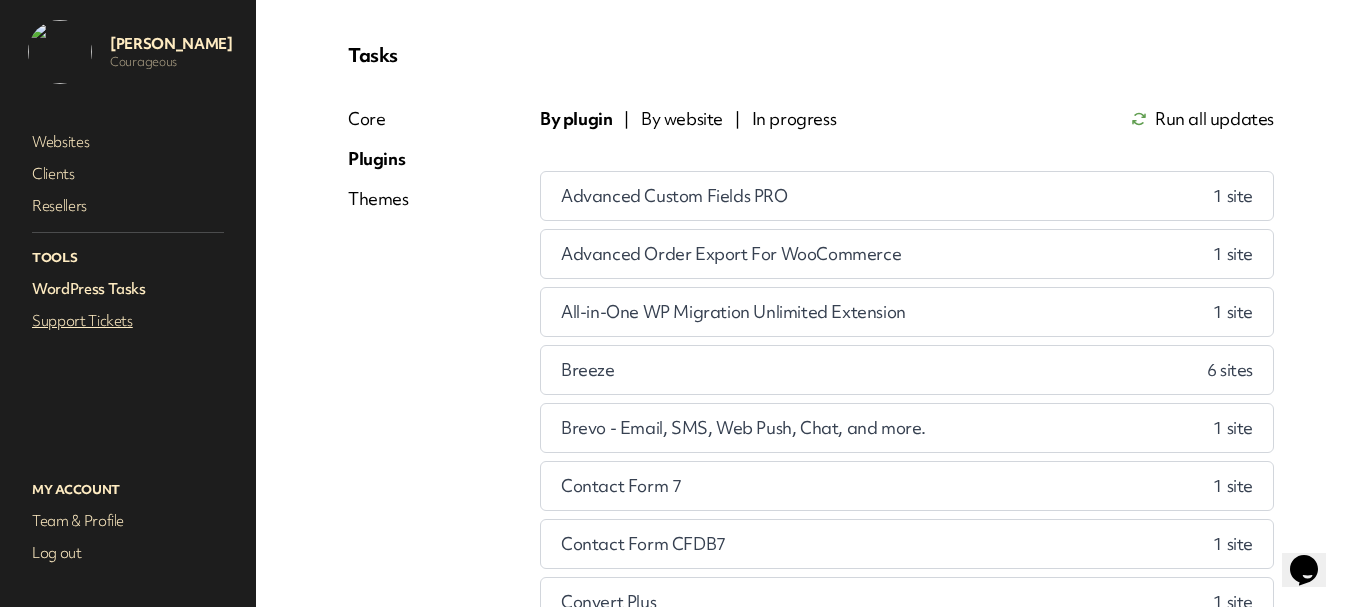click on "Support Tickets" at bounding box center (128, 321) 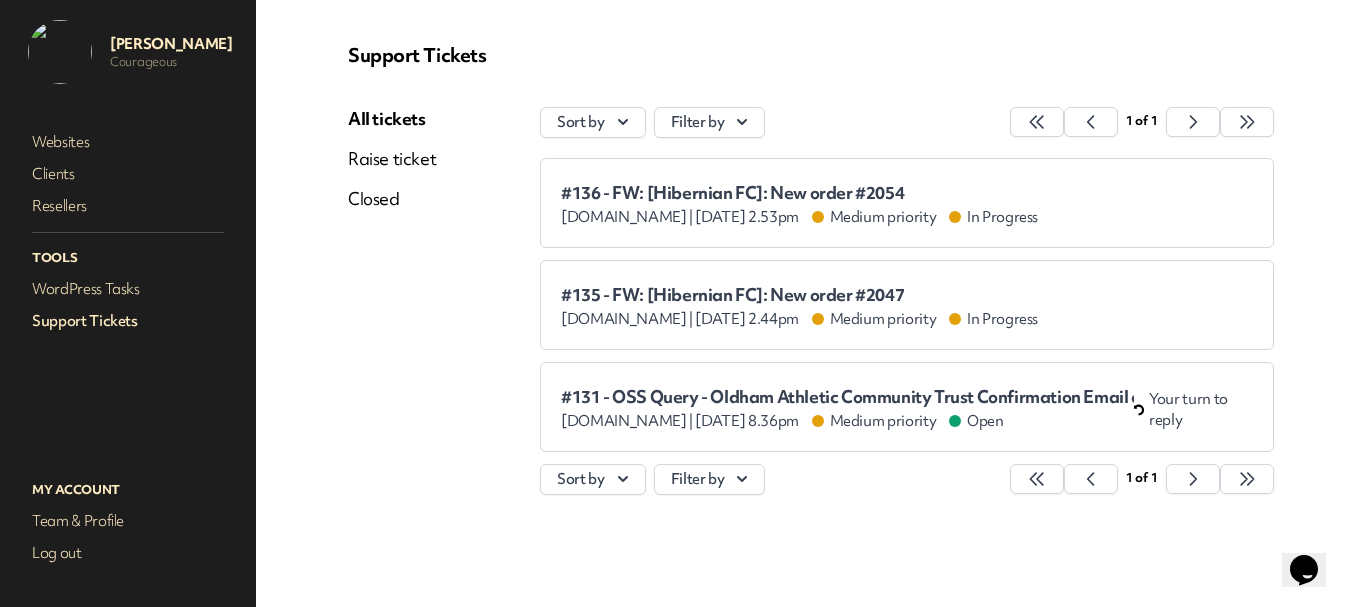 click on "[DOMAIN_NAME] |" at bounding box center (627, 217) 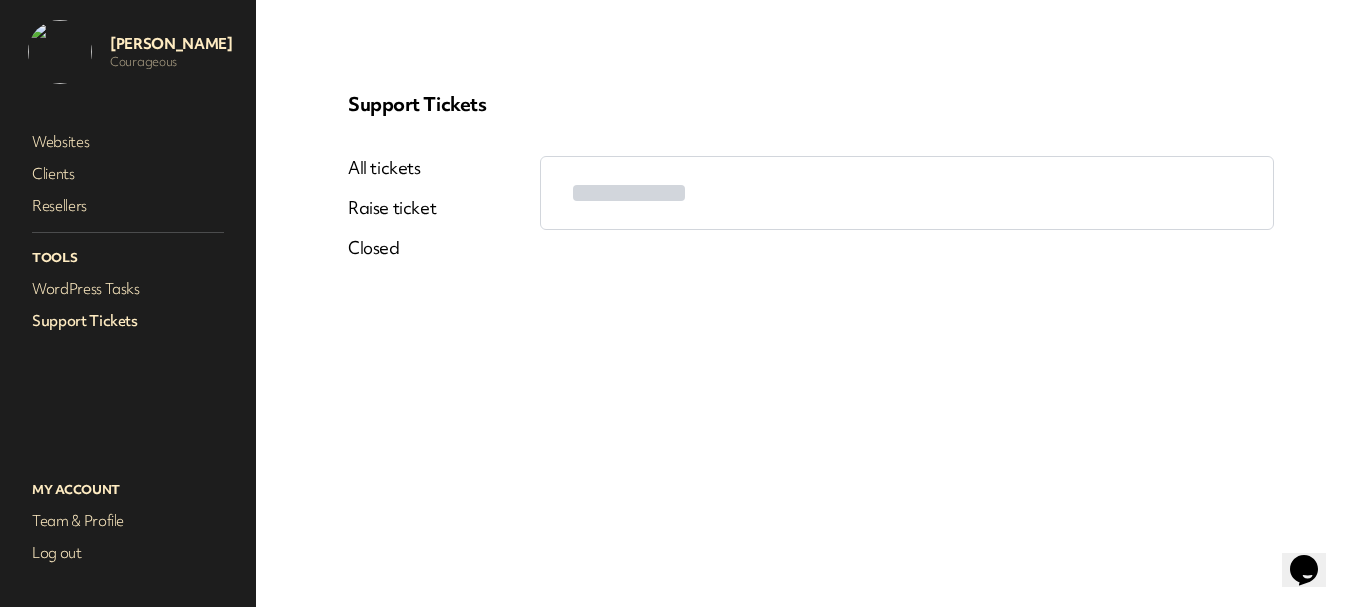 scroll, scrollTop: 0, scrollLeft: 0, axis: both 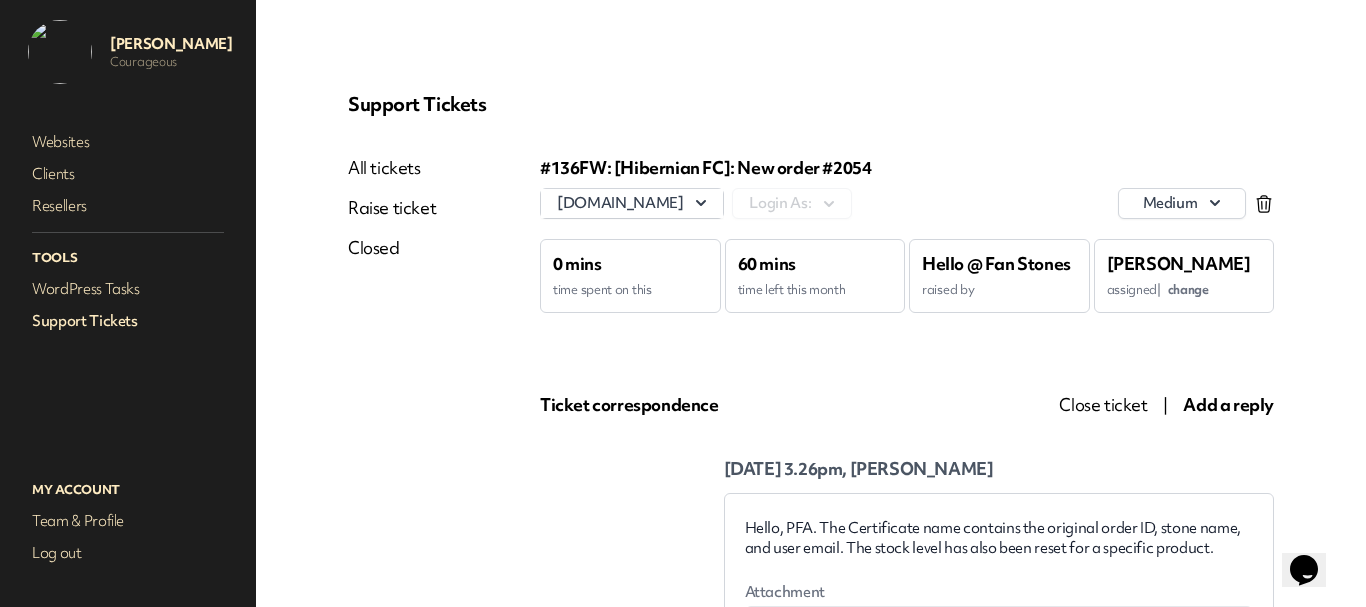 click on "Support Tickets" at bounding box center [128, 321] 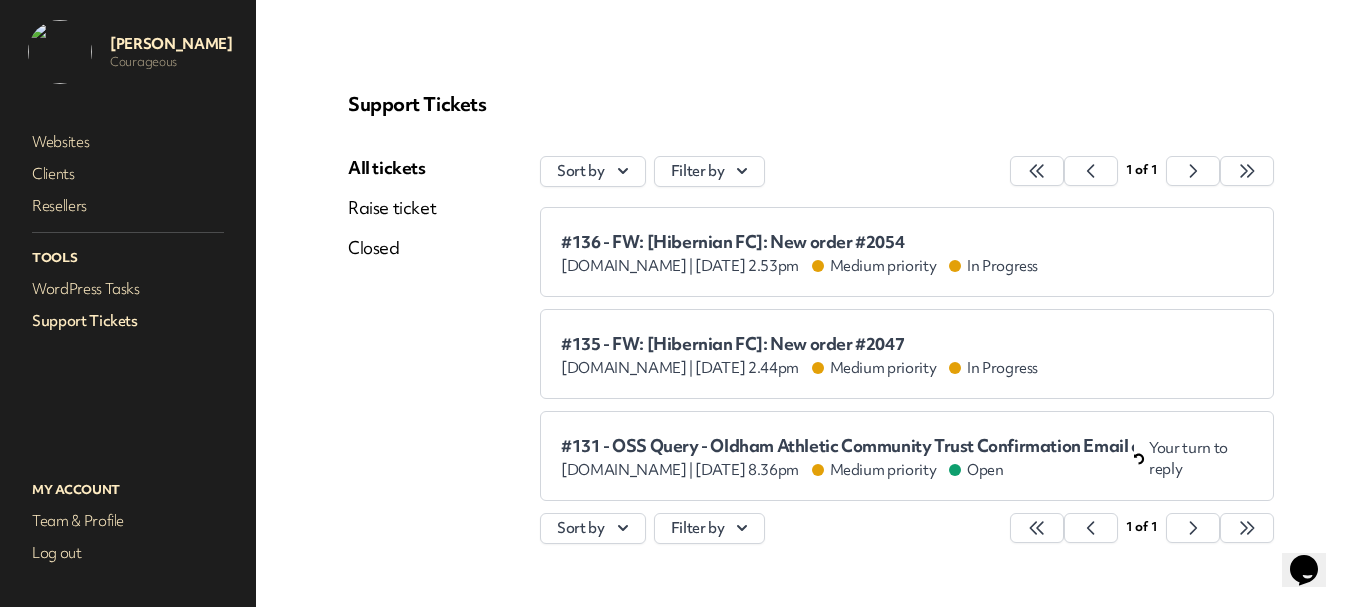 click on "[DOMAIN_NAME] |" at bounding box center [627, 368] 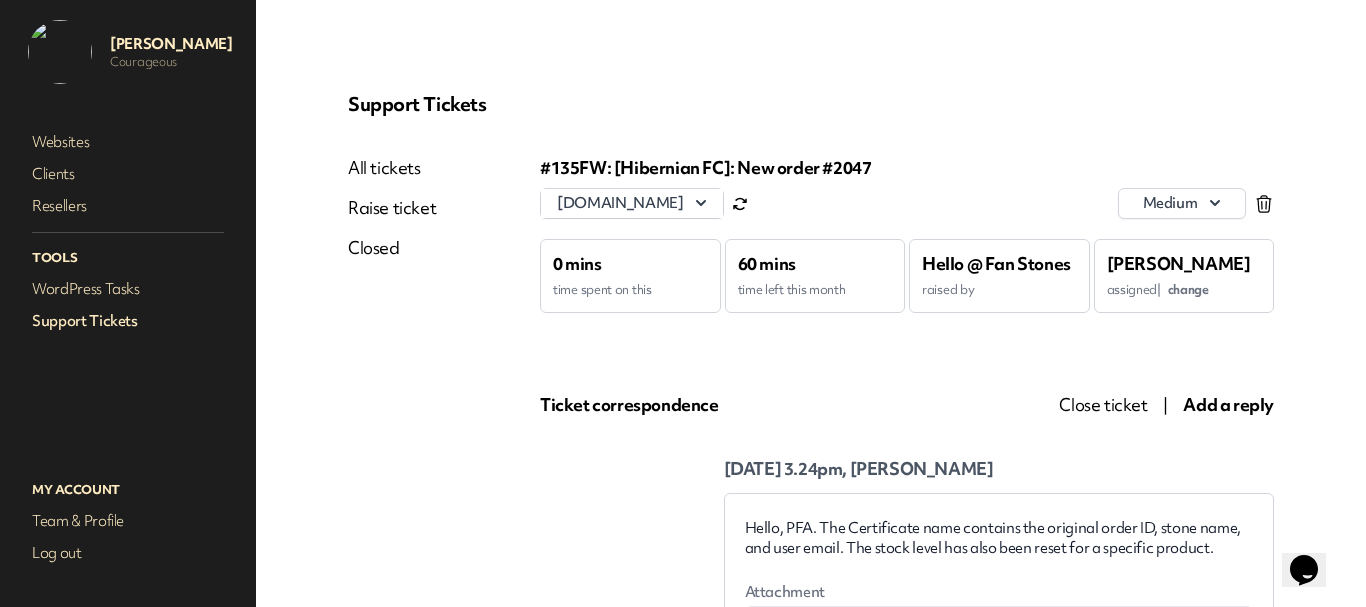 scroll, scrollTop: 0, scrollLeft: 0, axis: both 